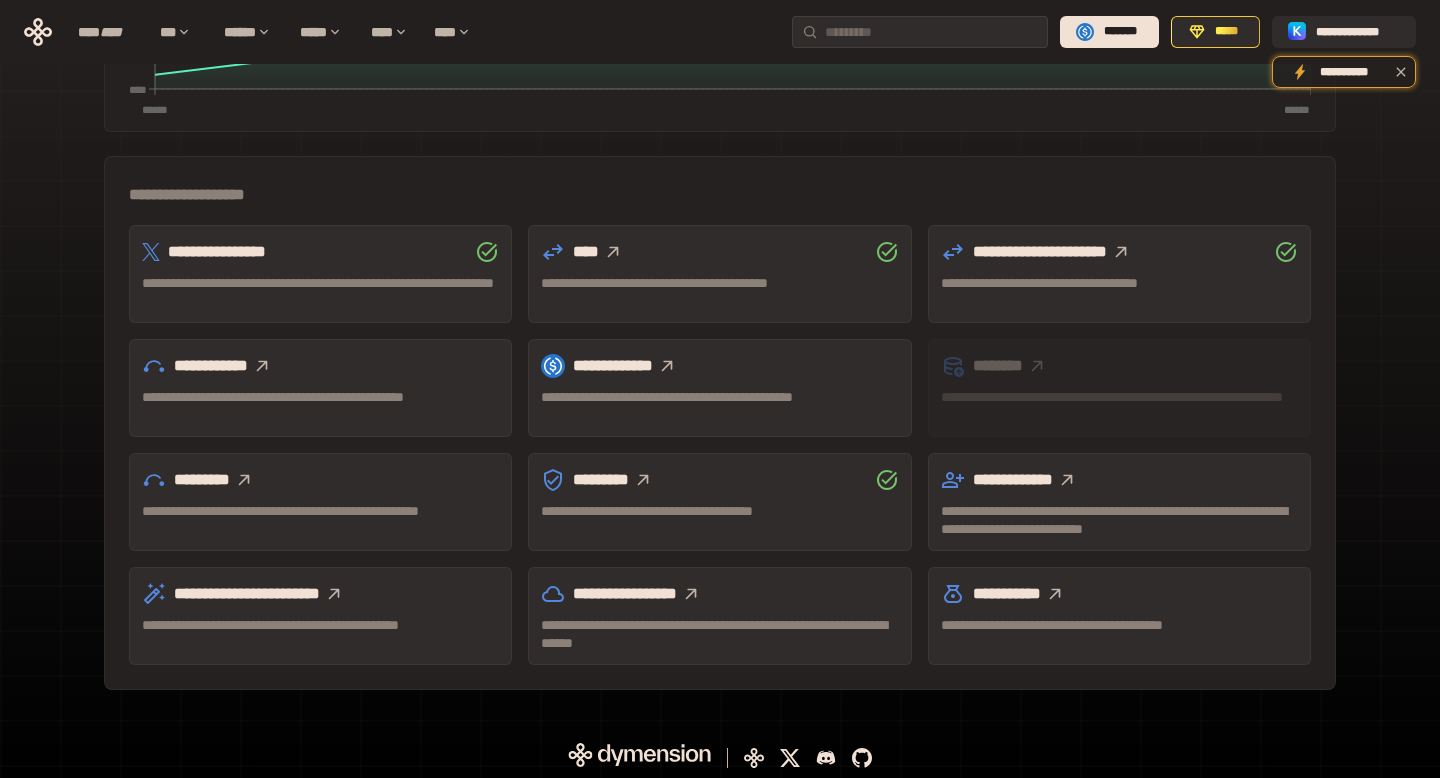 scroll, scrollTop: 430, scrollLeft: 0, axis: vertical 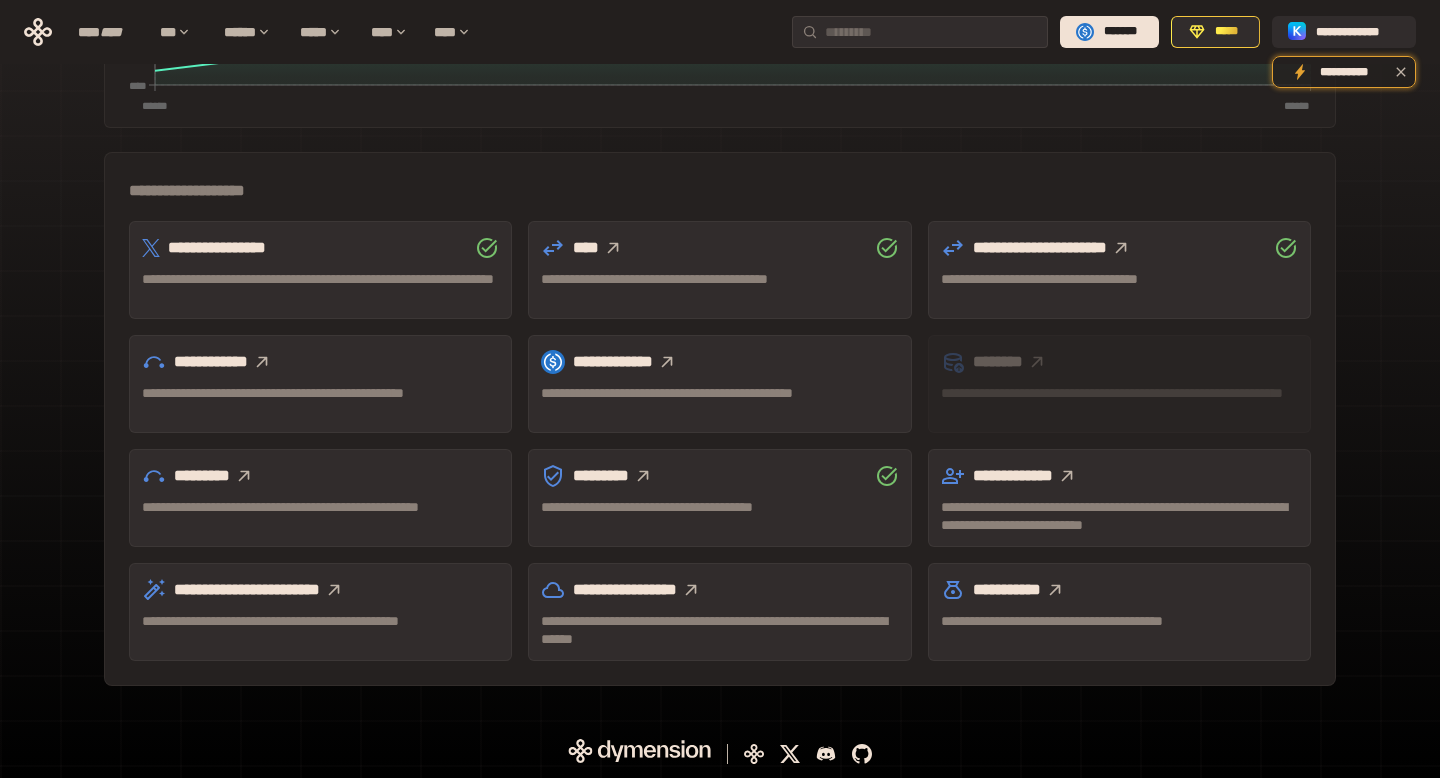 click 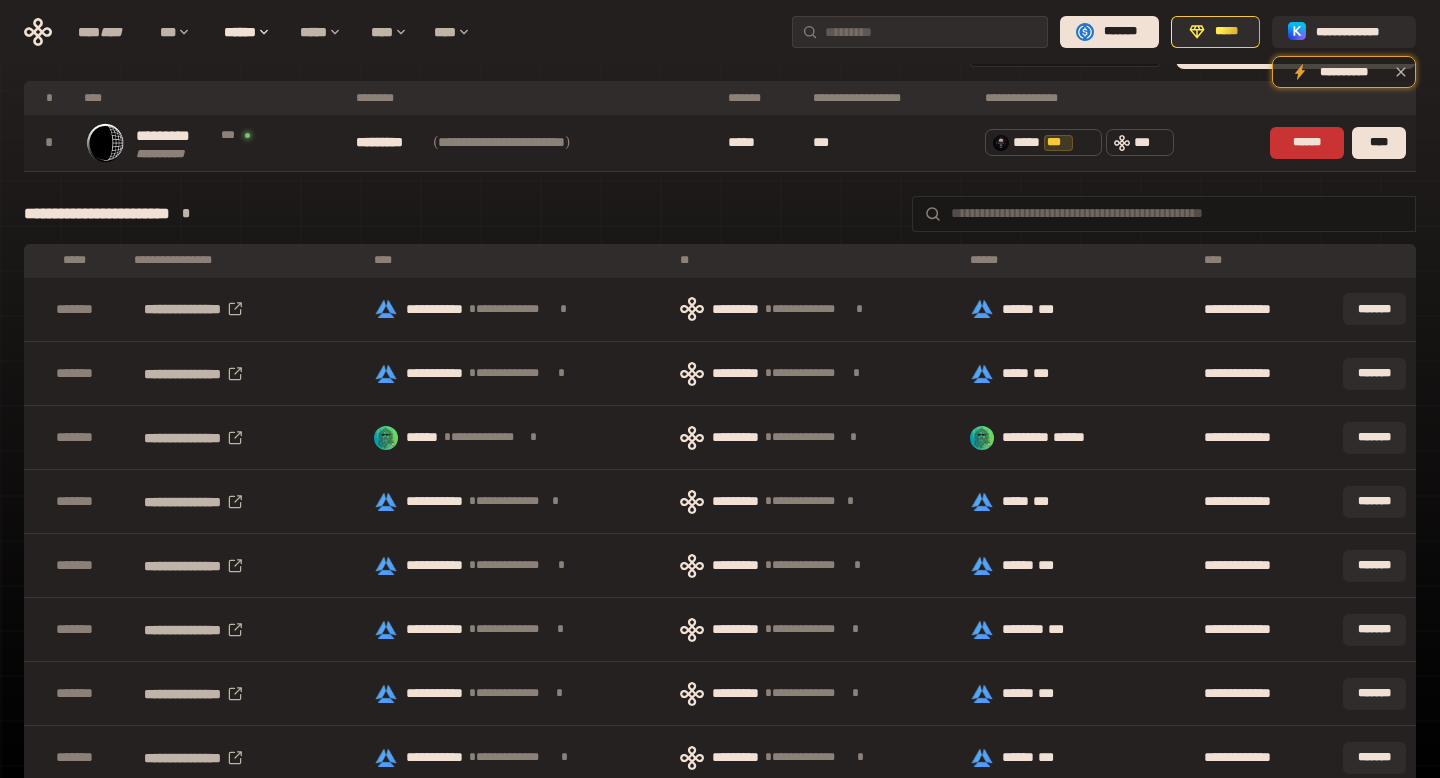 scroll, scrollTop: 308, scrollLeft: 0, axis: vertical 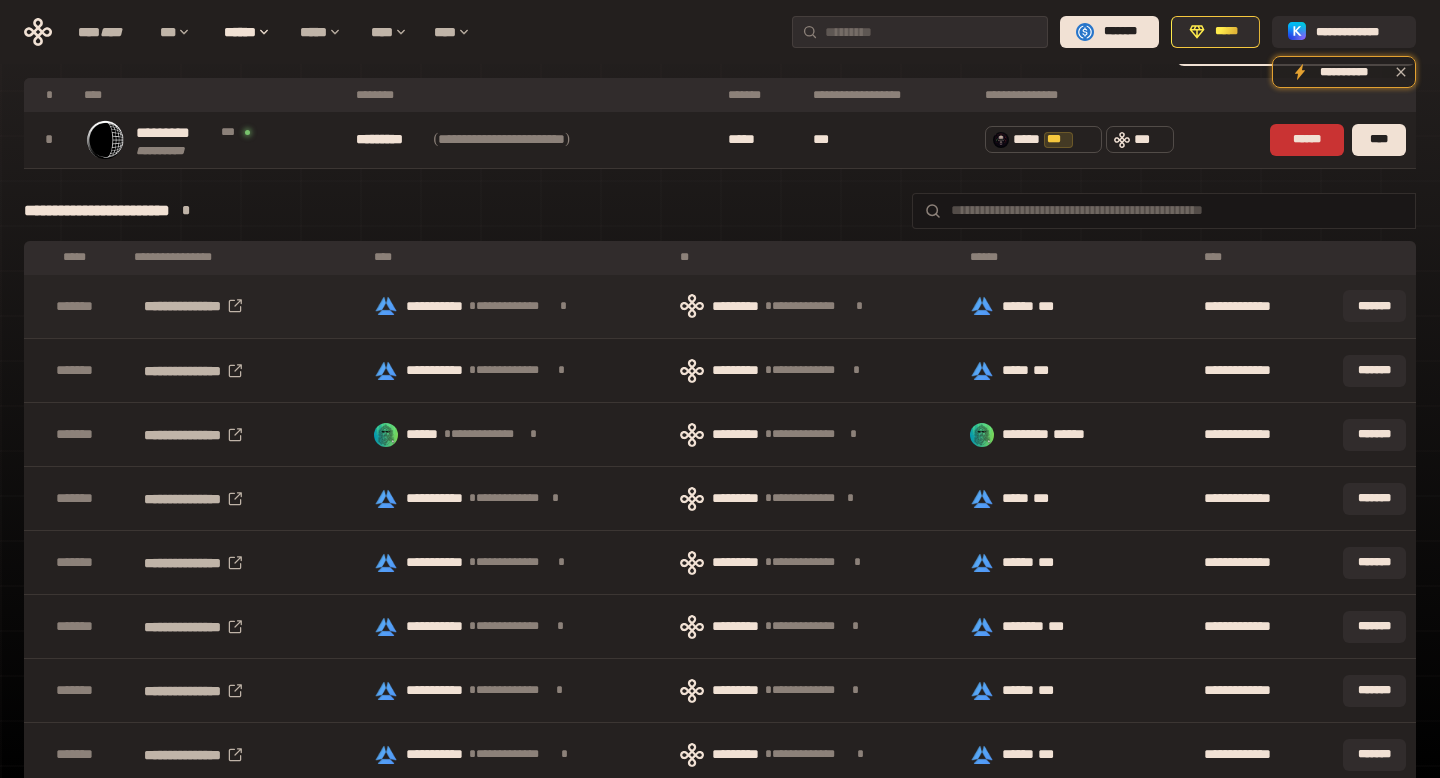 click on "**********" at bounding box center (815, 306) 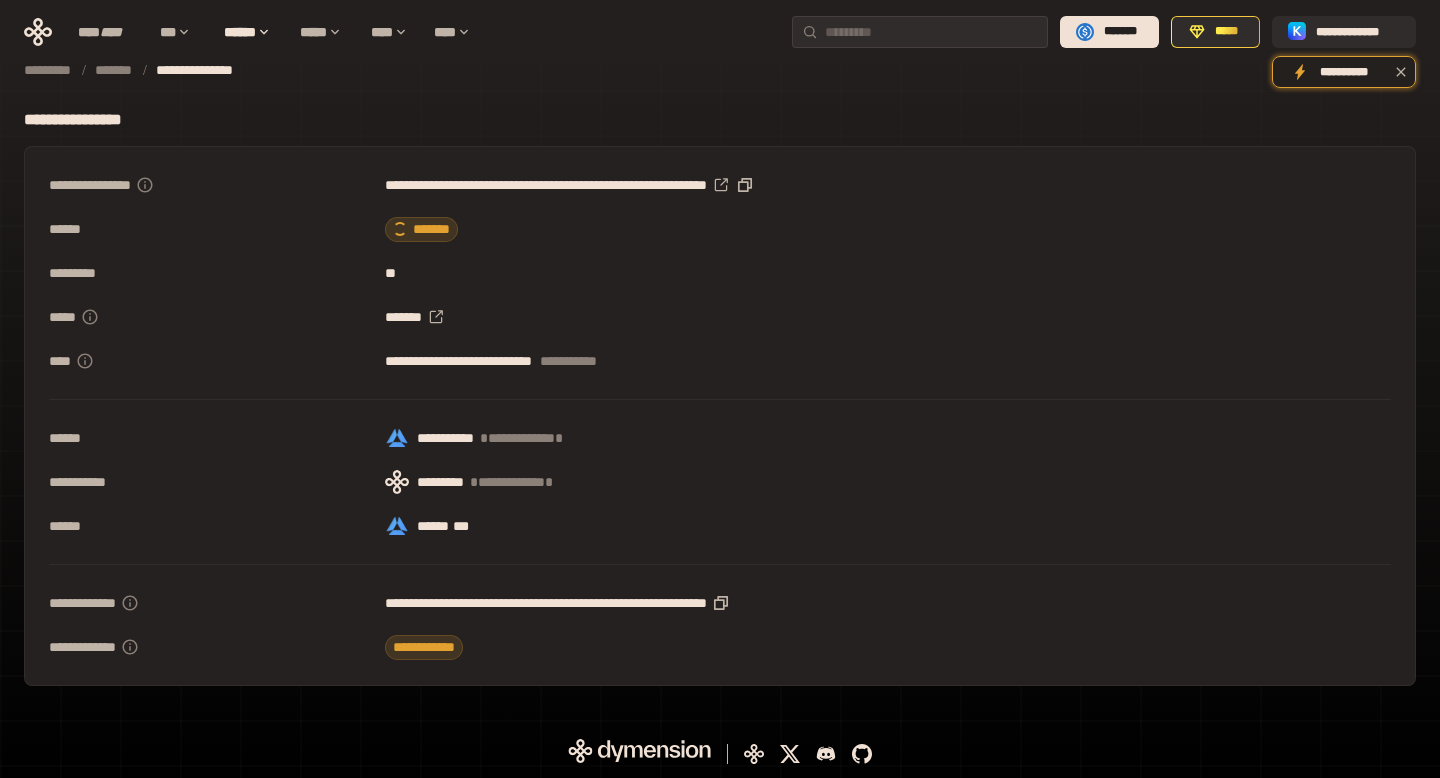 scroll, scrollTop: 0, scrollLeft: 0, axis: both 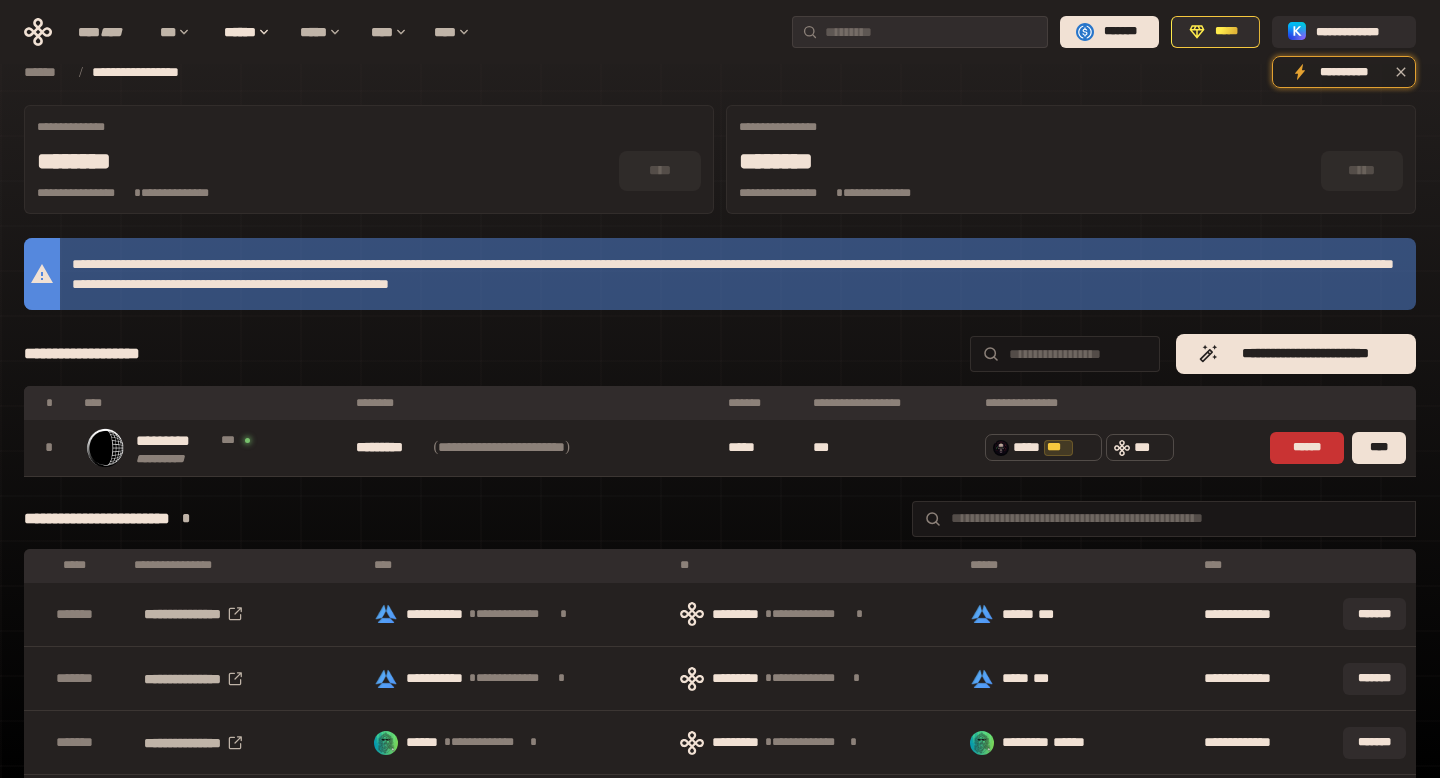 click on "**********" at bounding box center [720, 274] 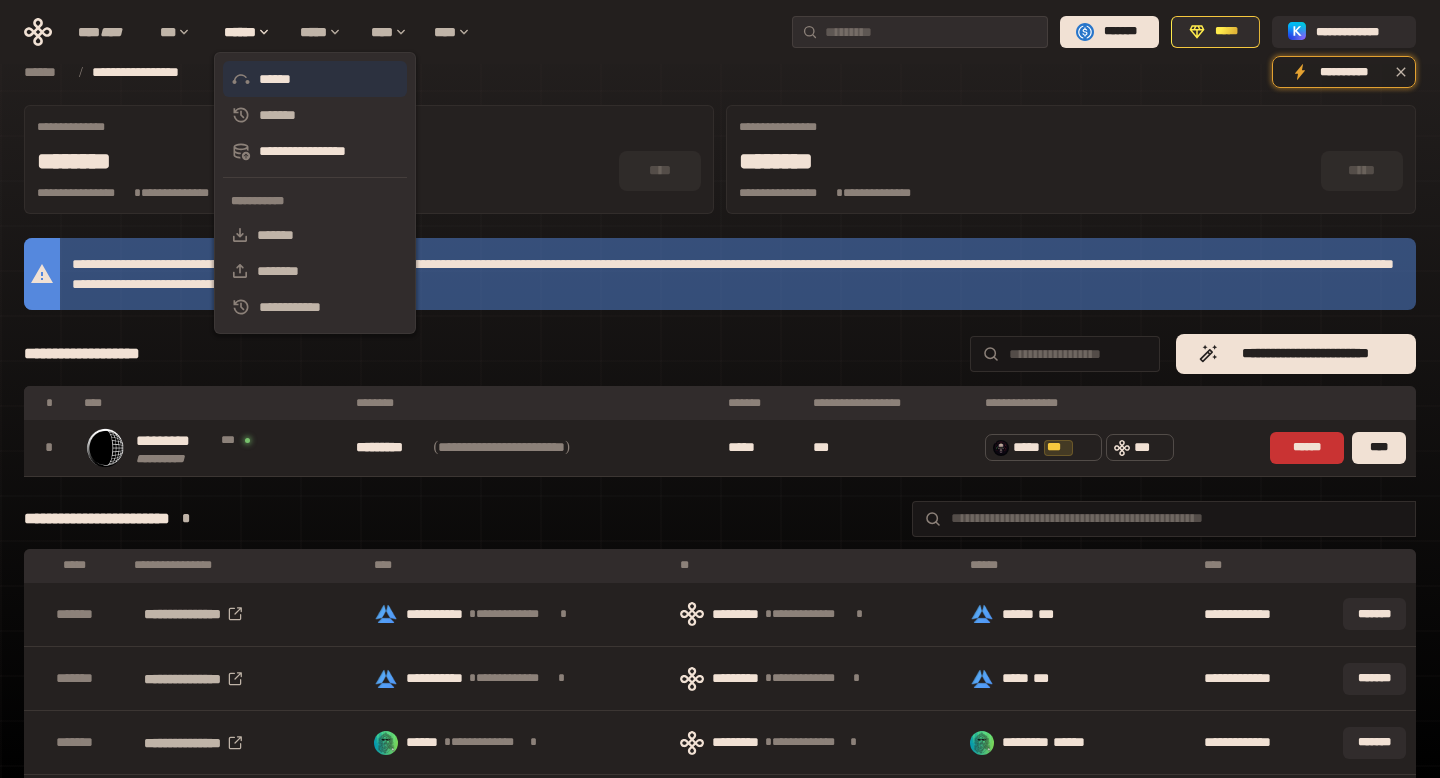 click on "******" at bounding box center [315, 79] 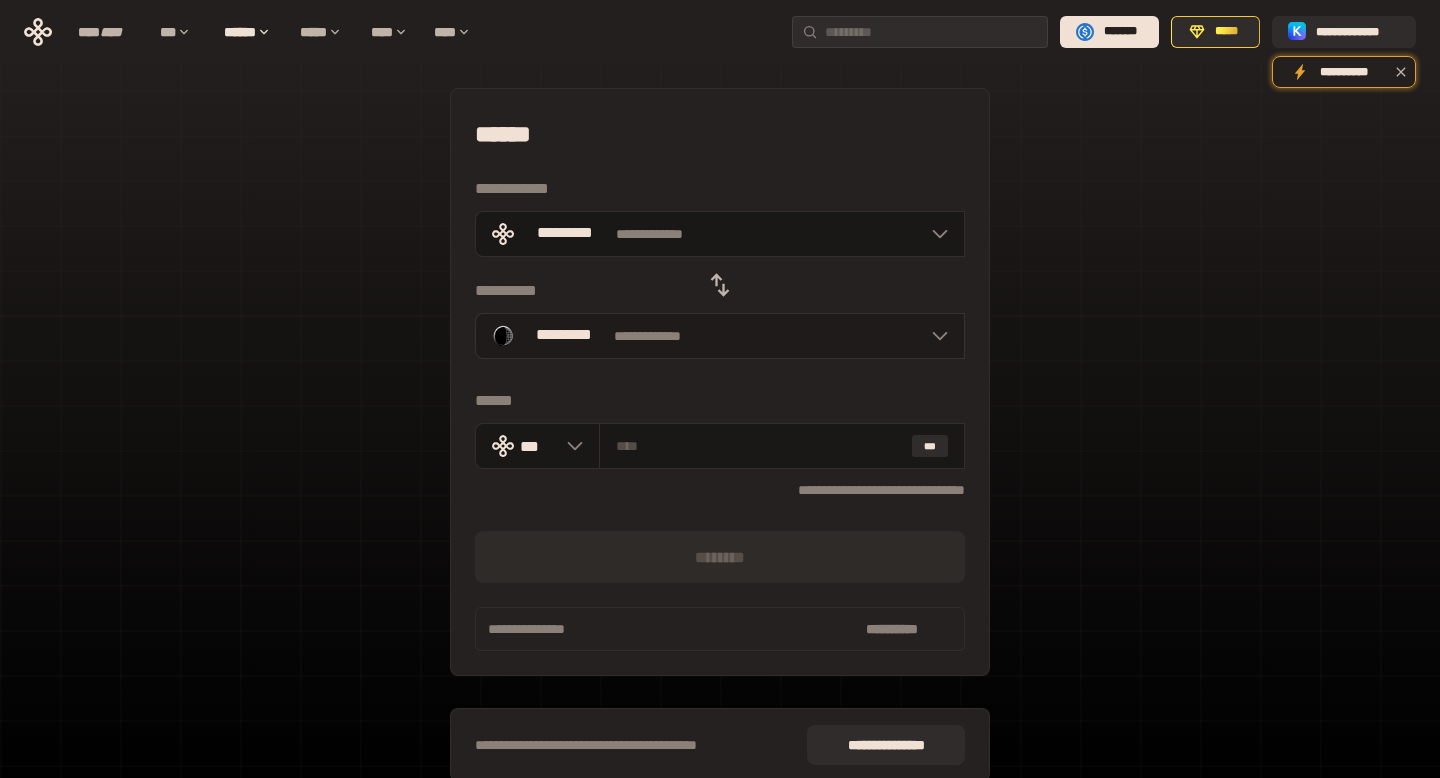 click 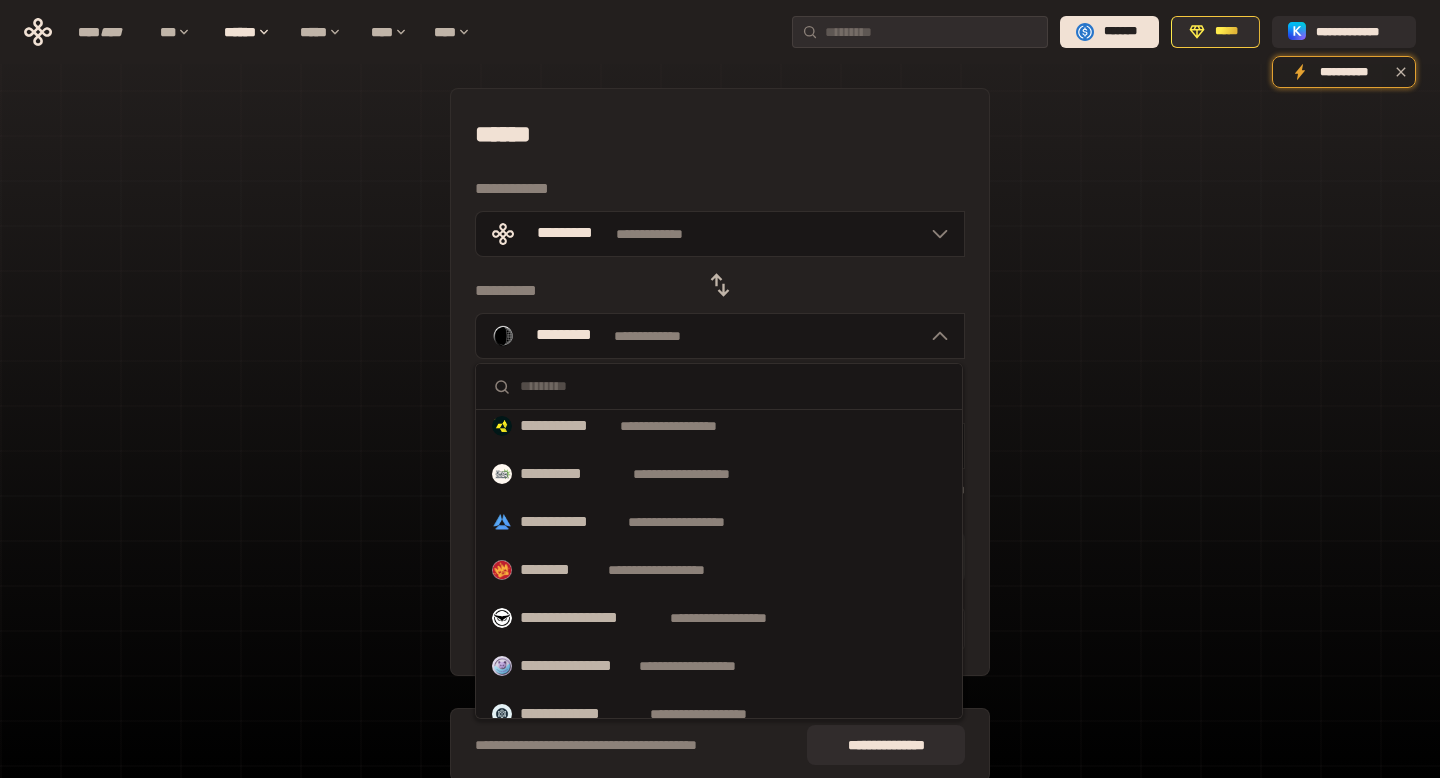 scroll, scrollTop: 209, scrollLeft: 0, axis: vertical 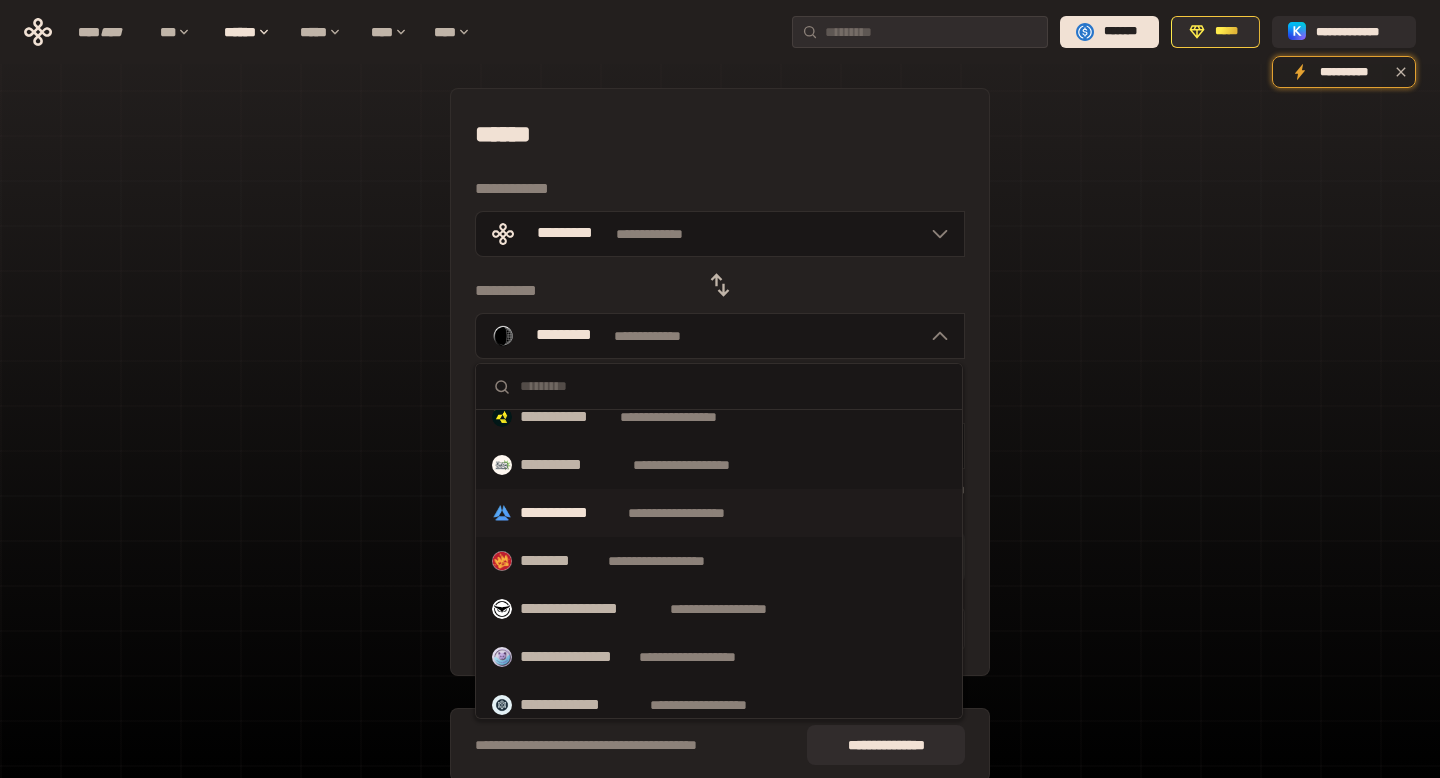 click on "**********" at bounding box center [719, 513] 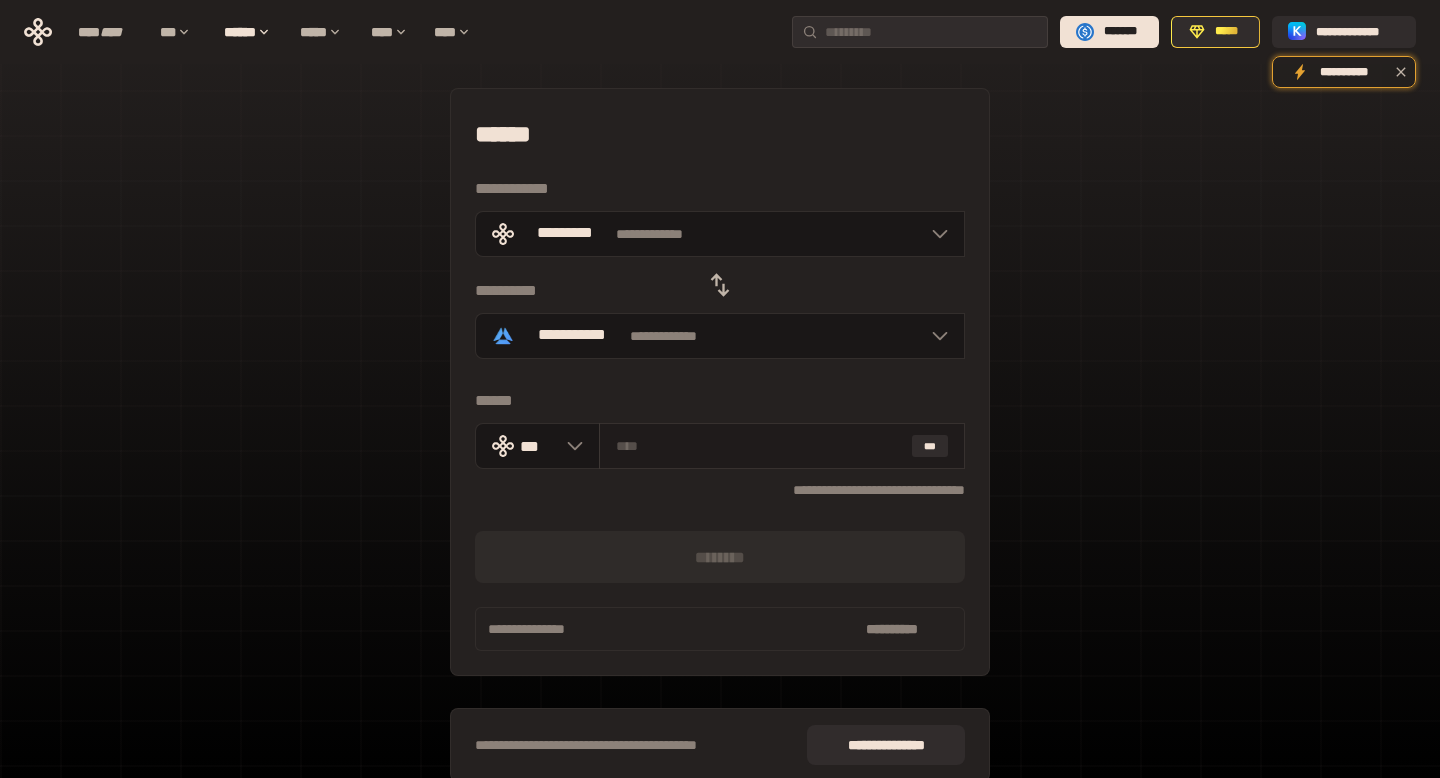click at bounding box center (760, 446) 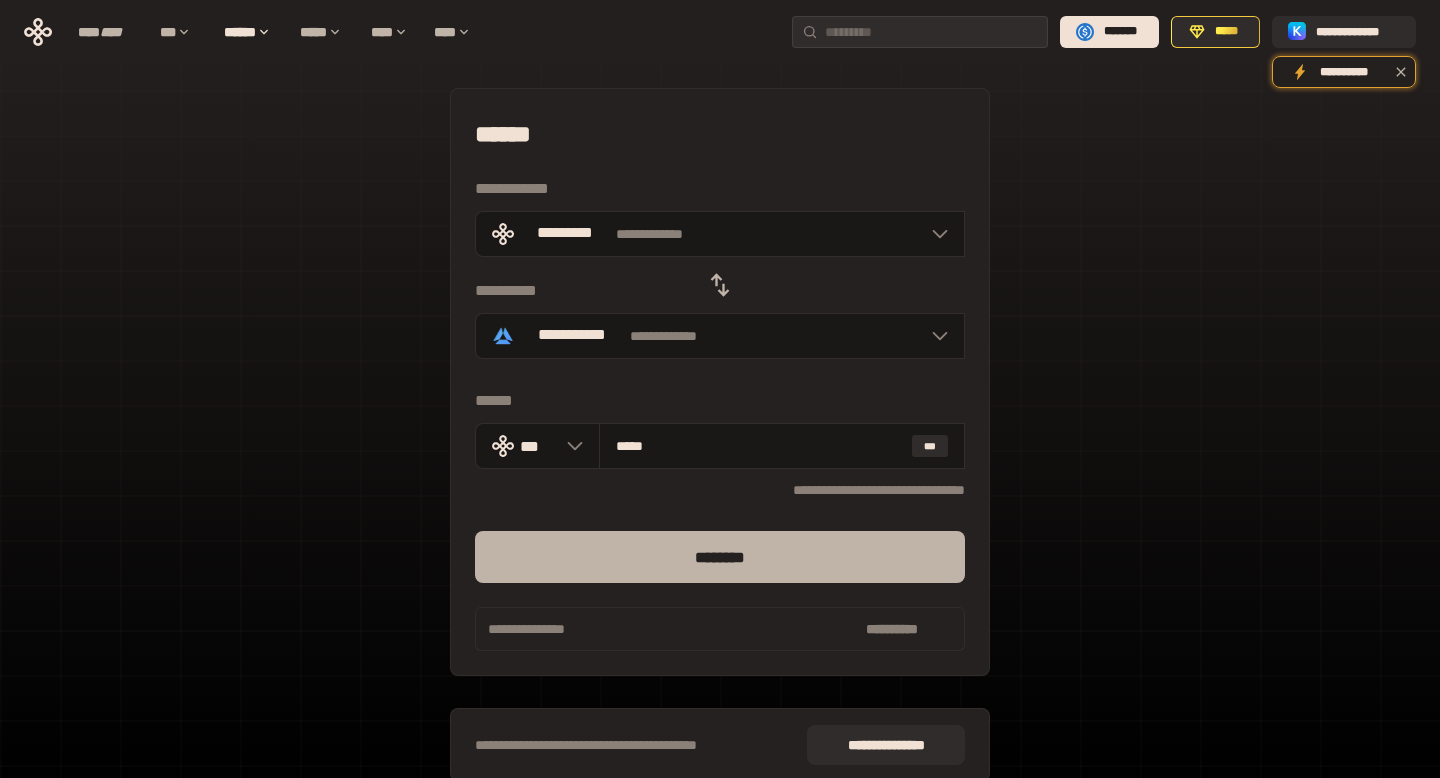 type on "*****" 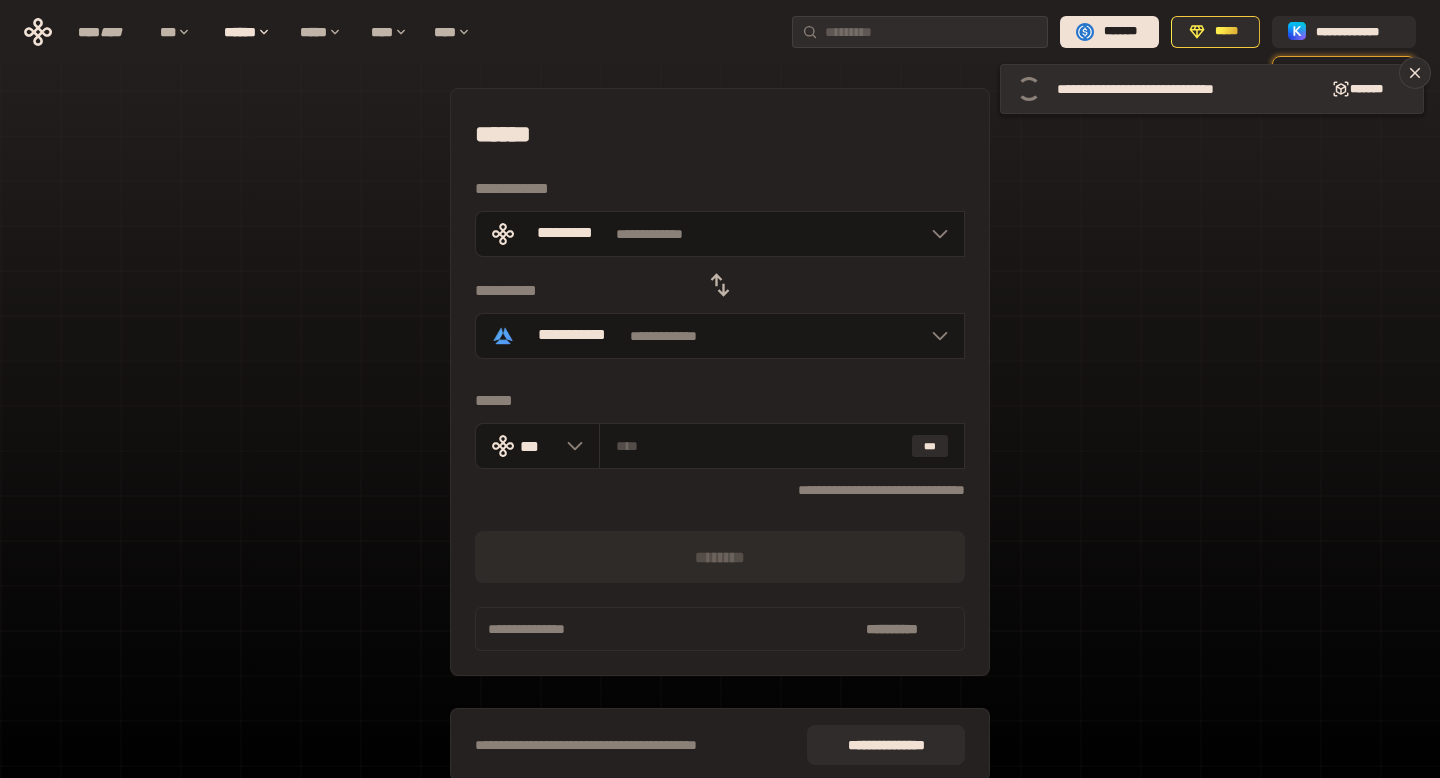 click 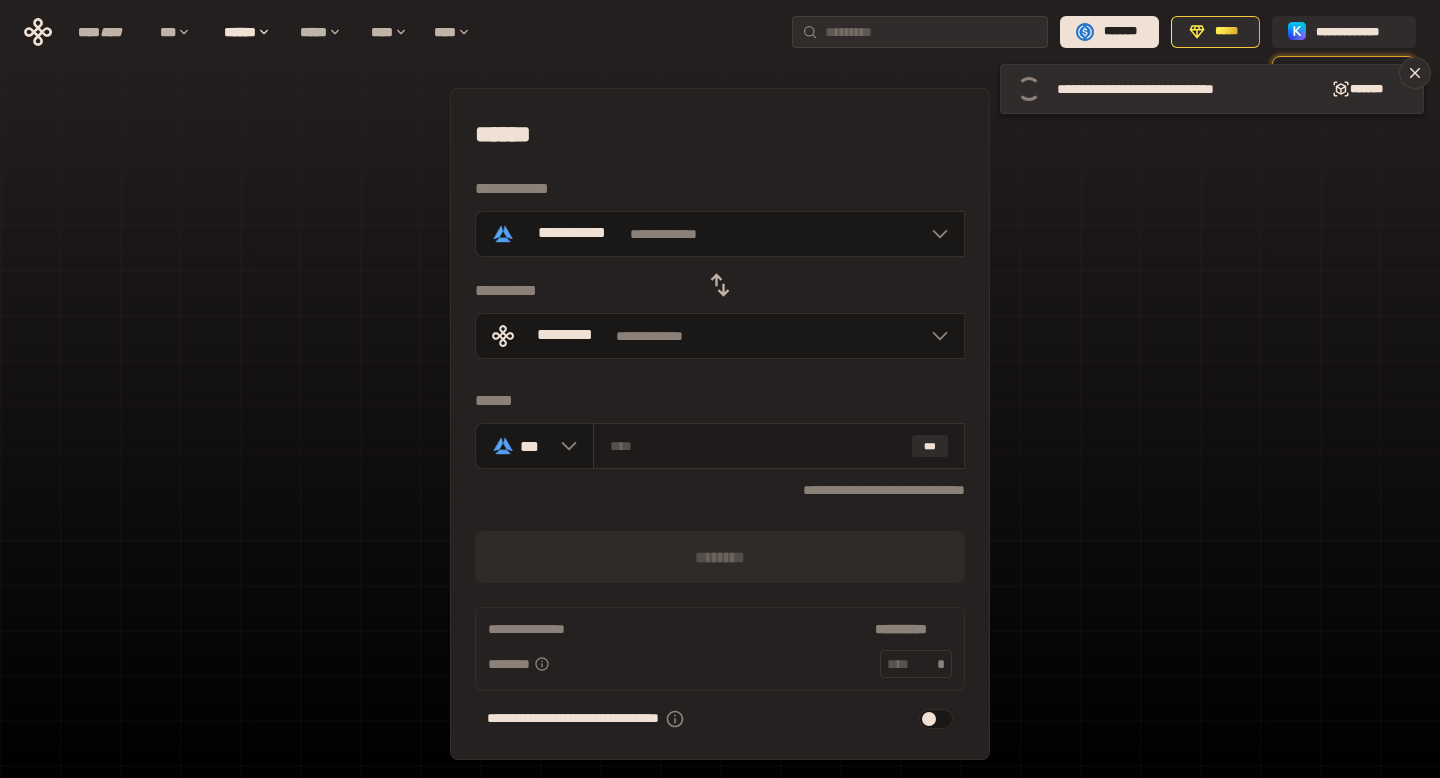 click at bounding box center [757, 446] 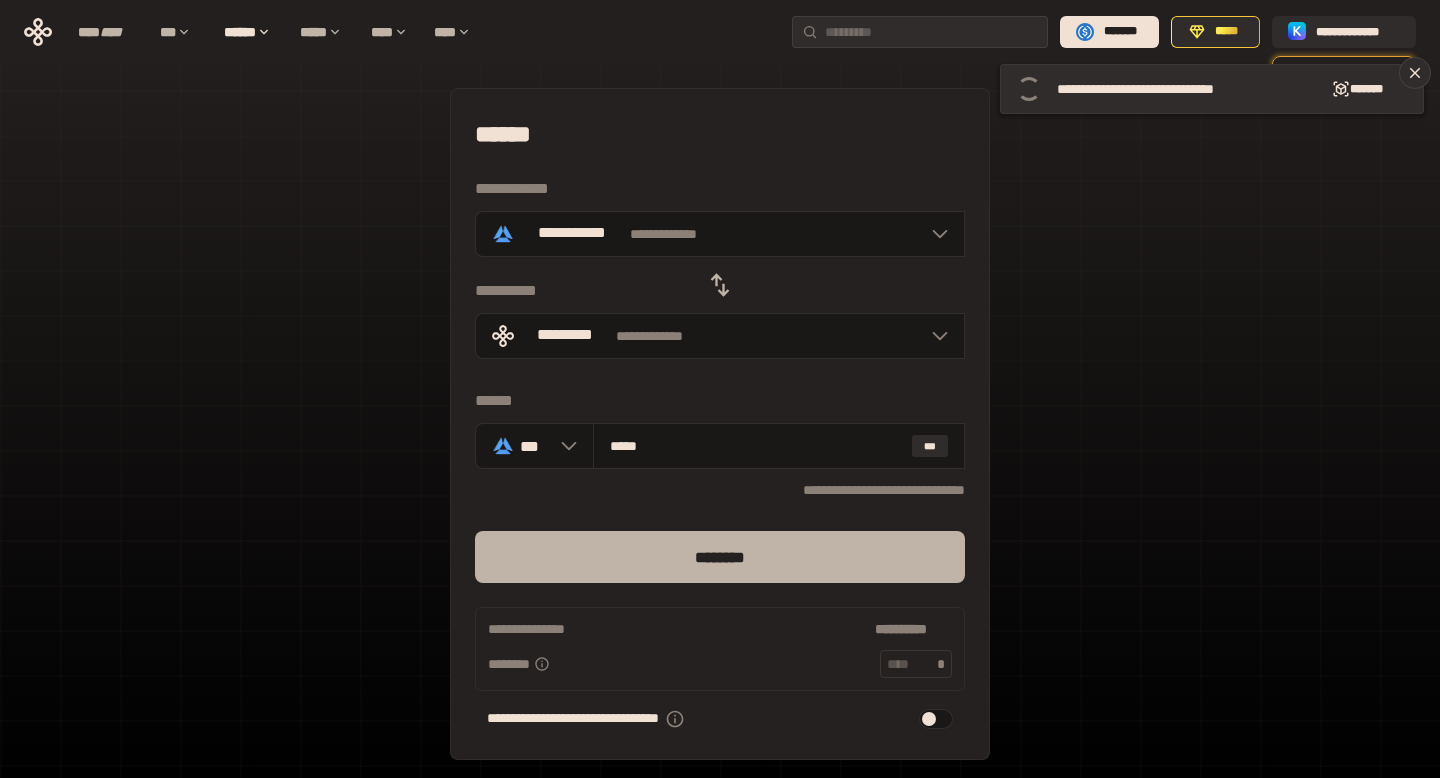 type on "*****" 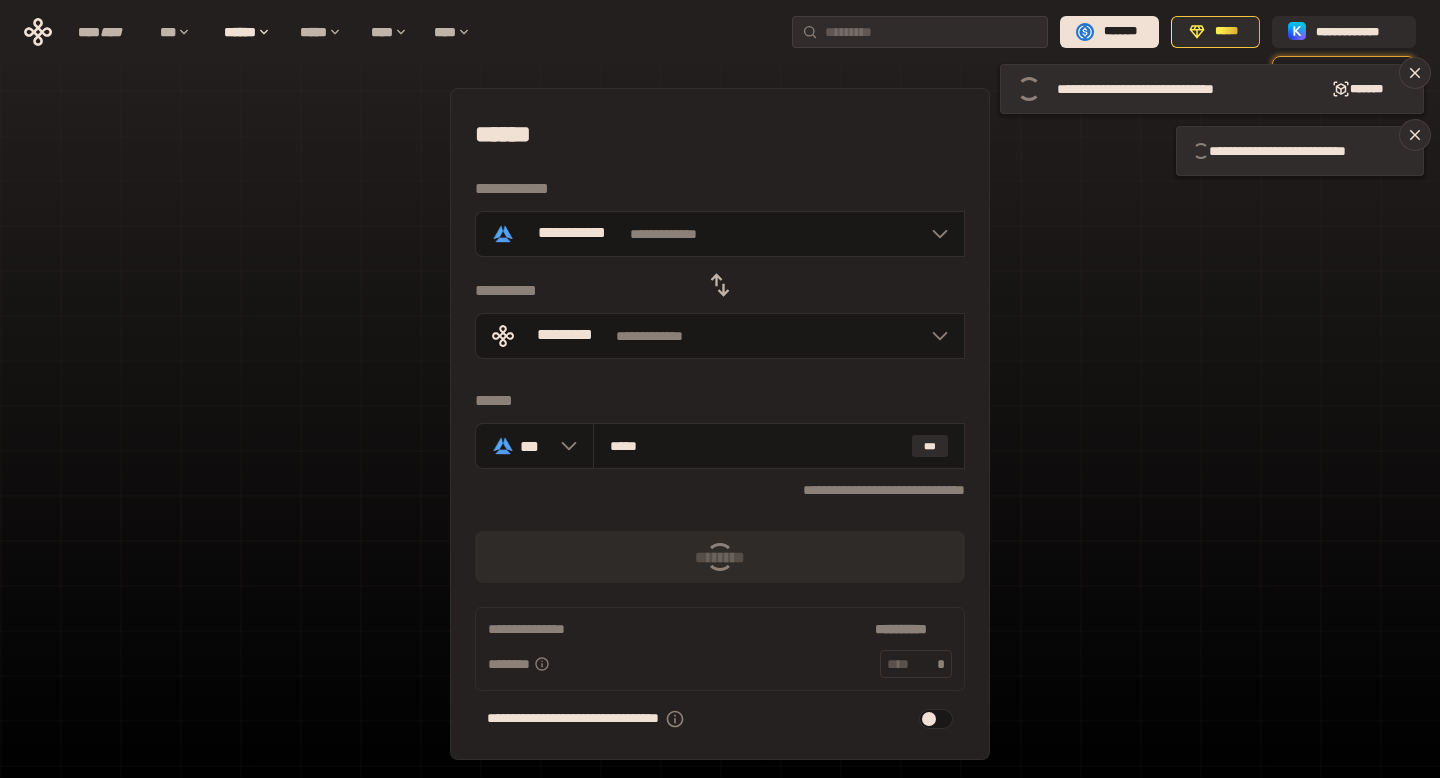 type 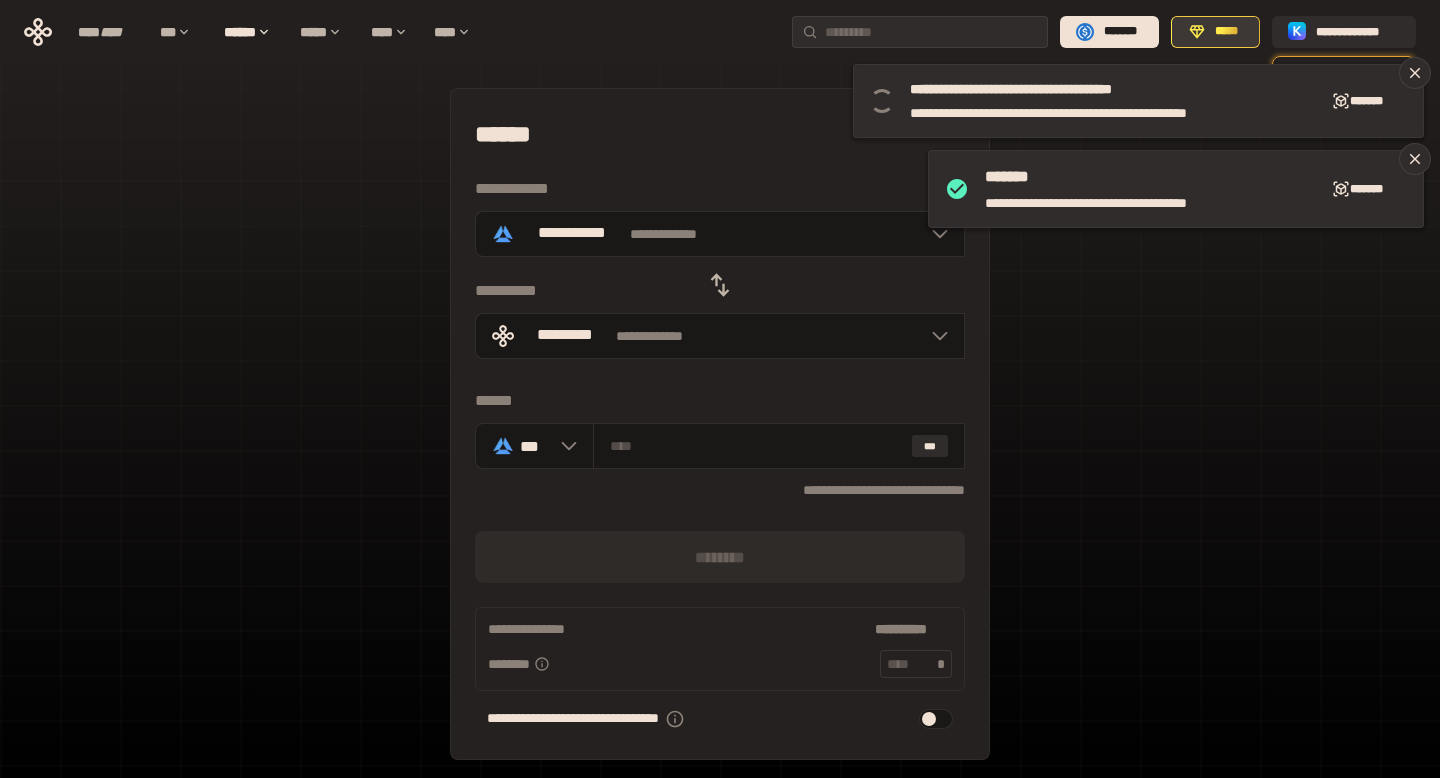 click 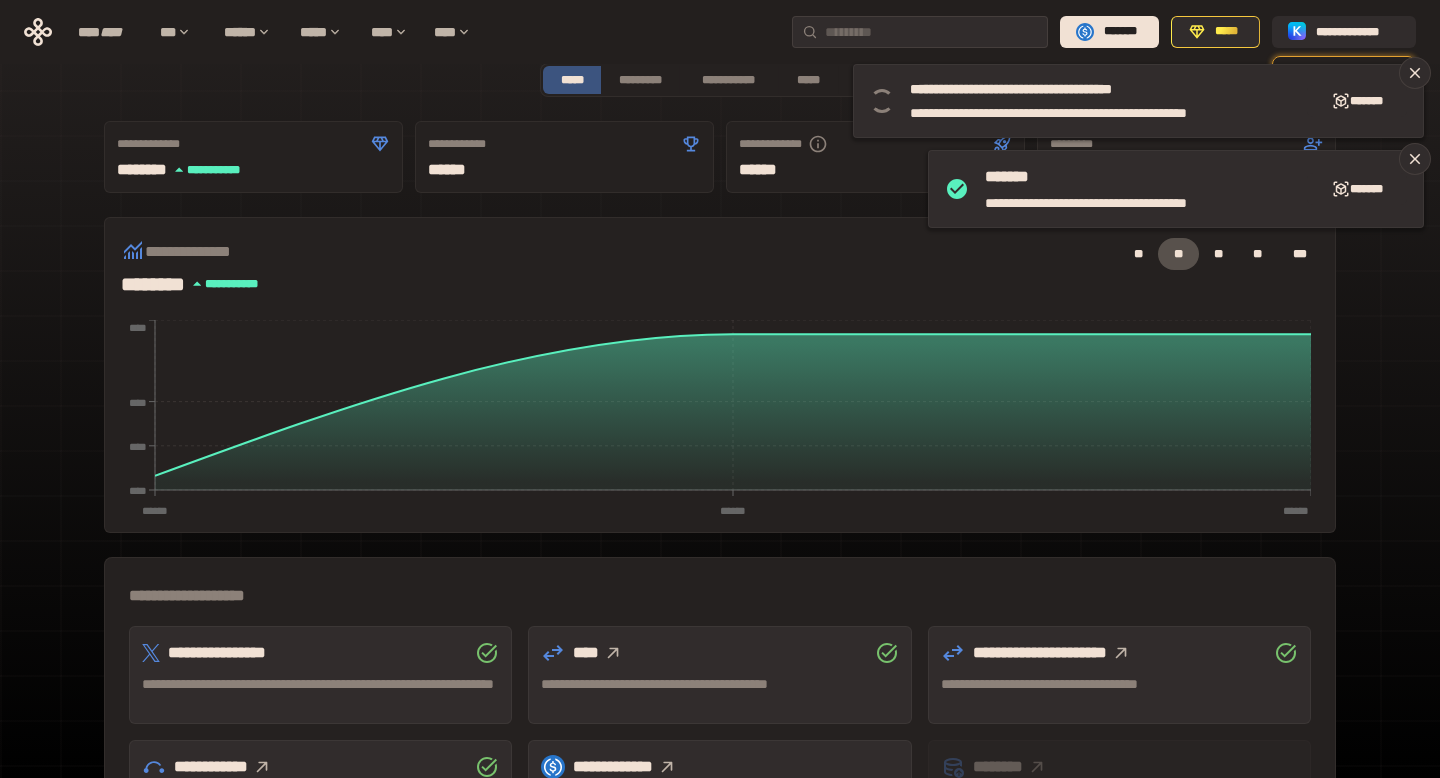 scroll, scrollTop: 0, scrollLeft: 0, axis: both 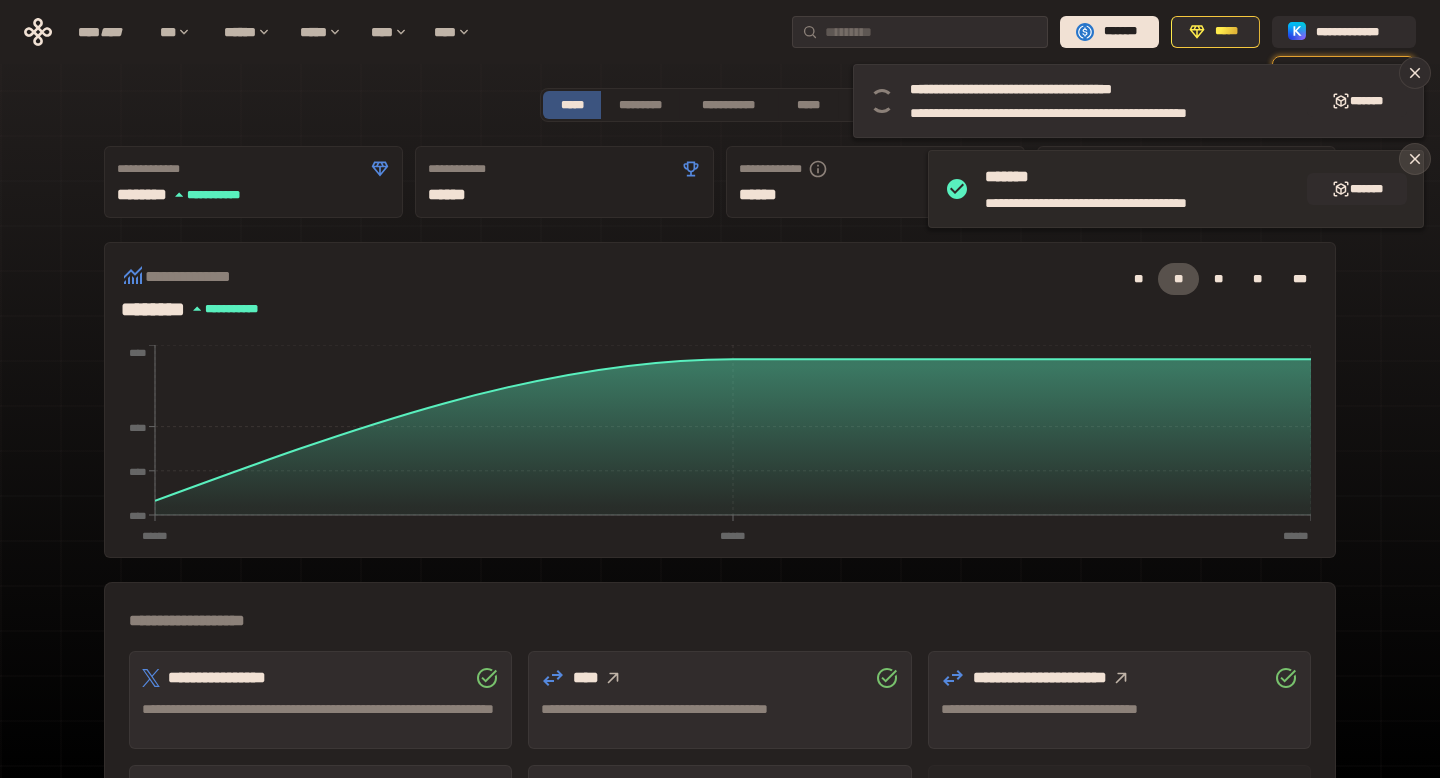 click 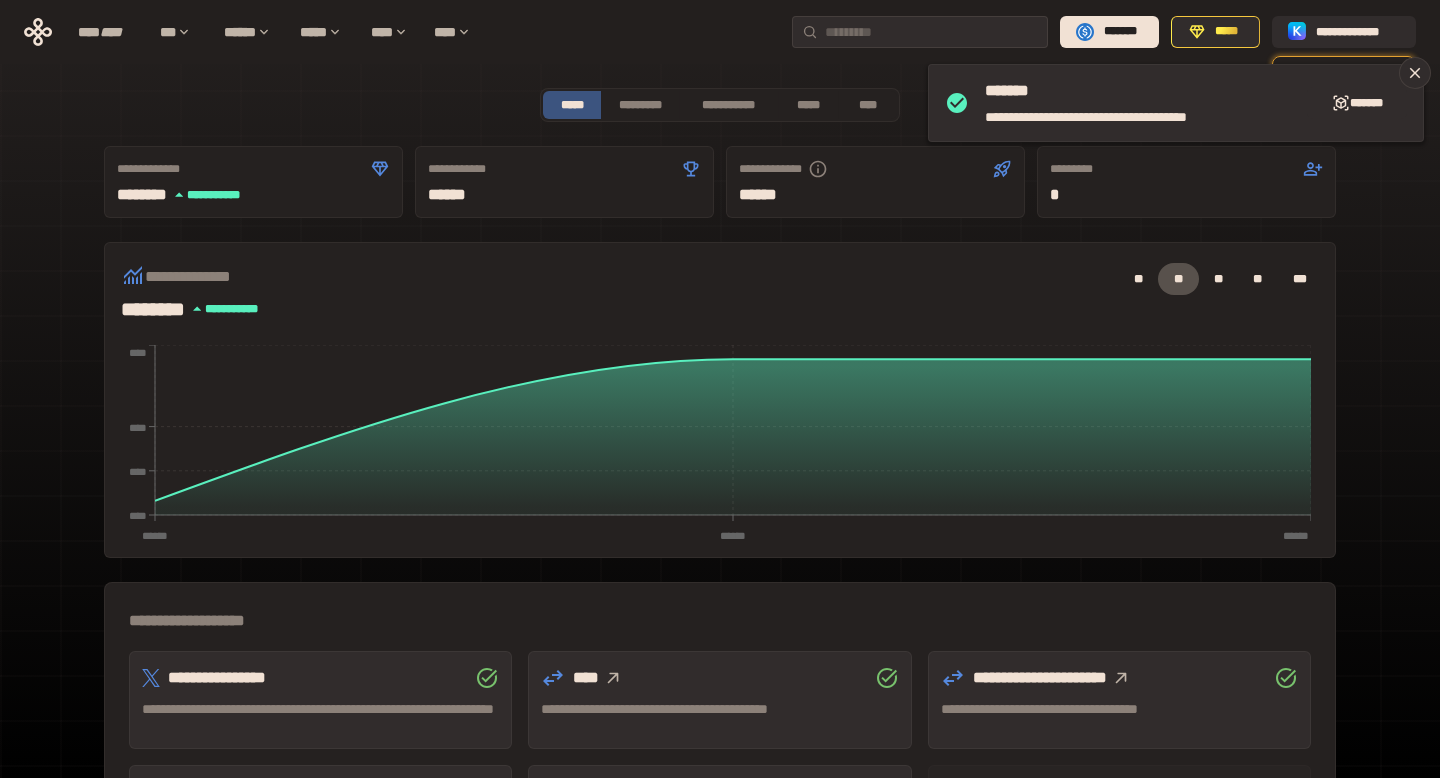 click on "**********" at bounding box center [720, 612] 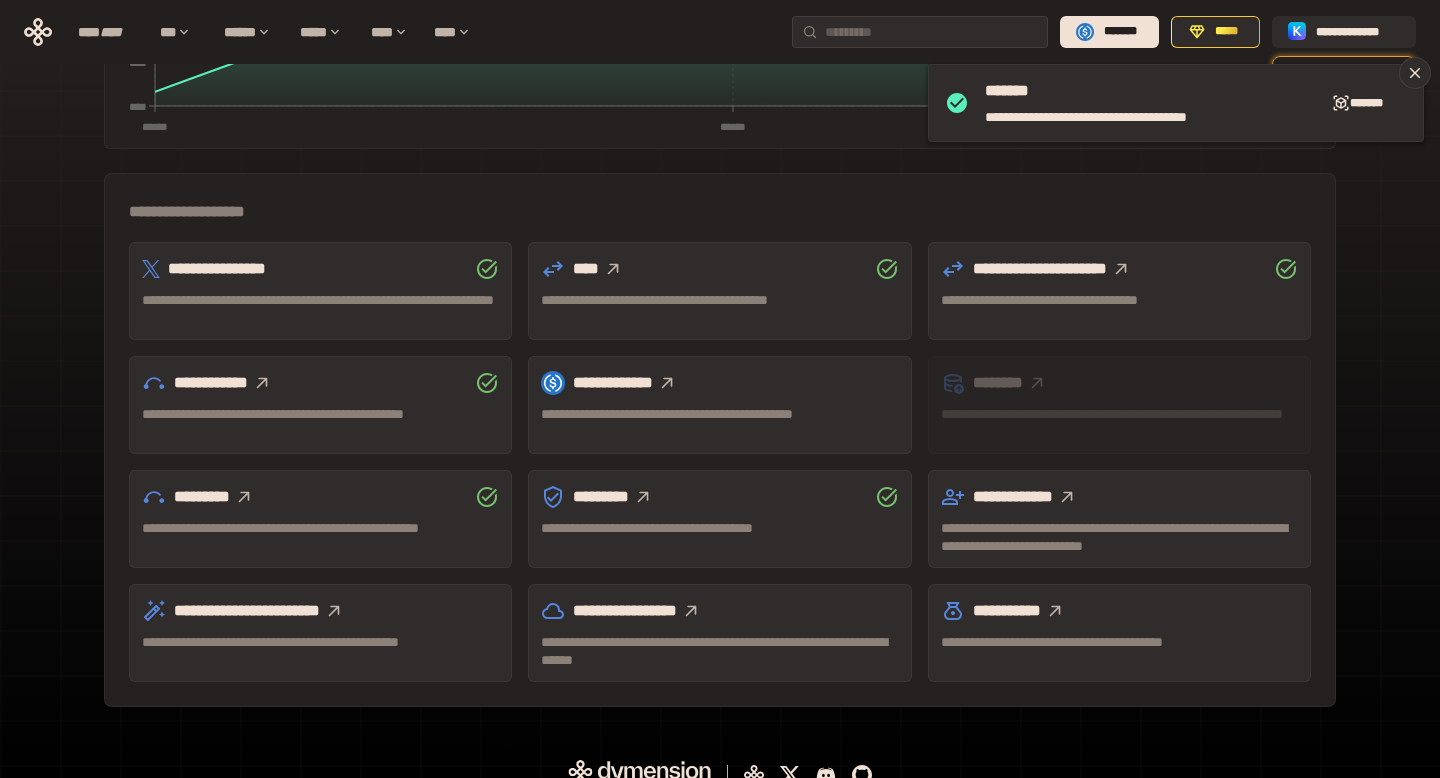 scroll, scrollTop: 405, scrollLeft: 0, axis: vertical 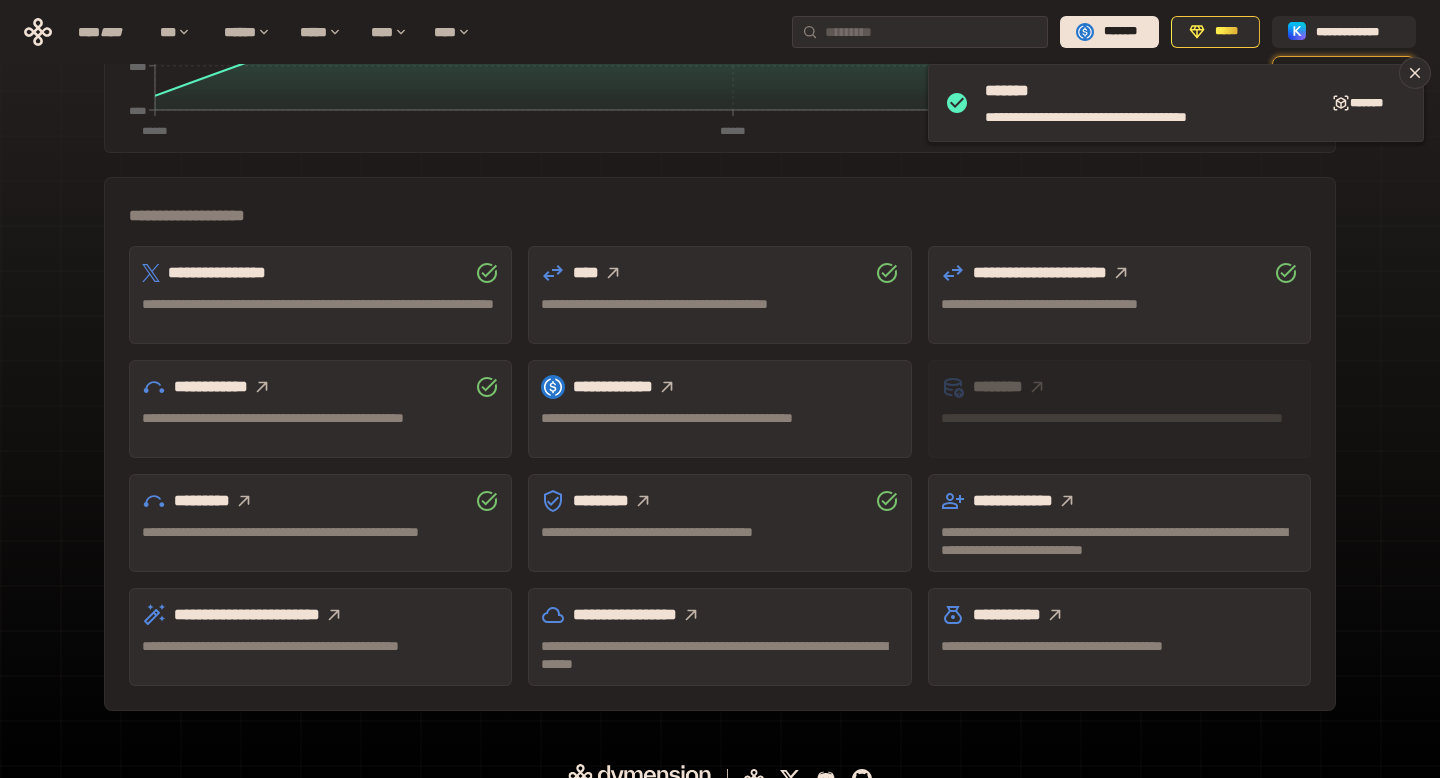 click 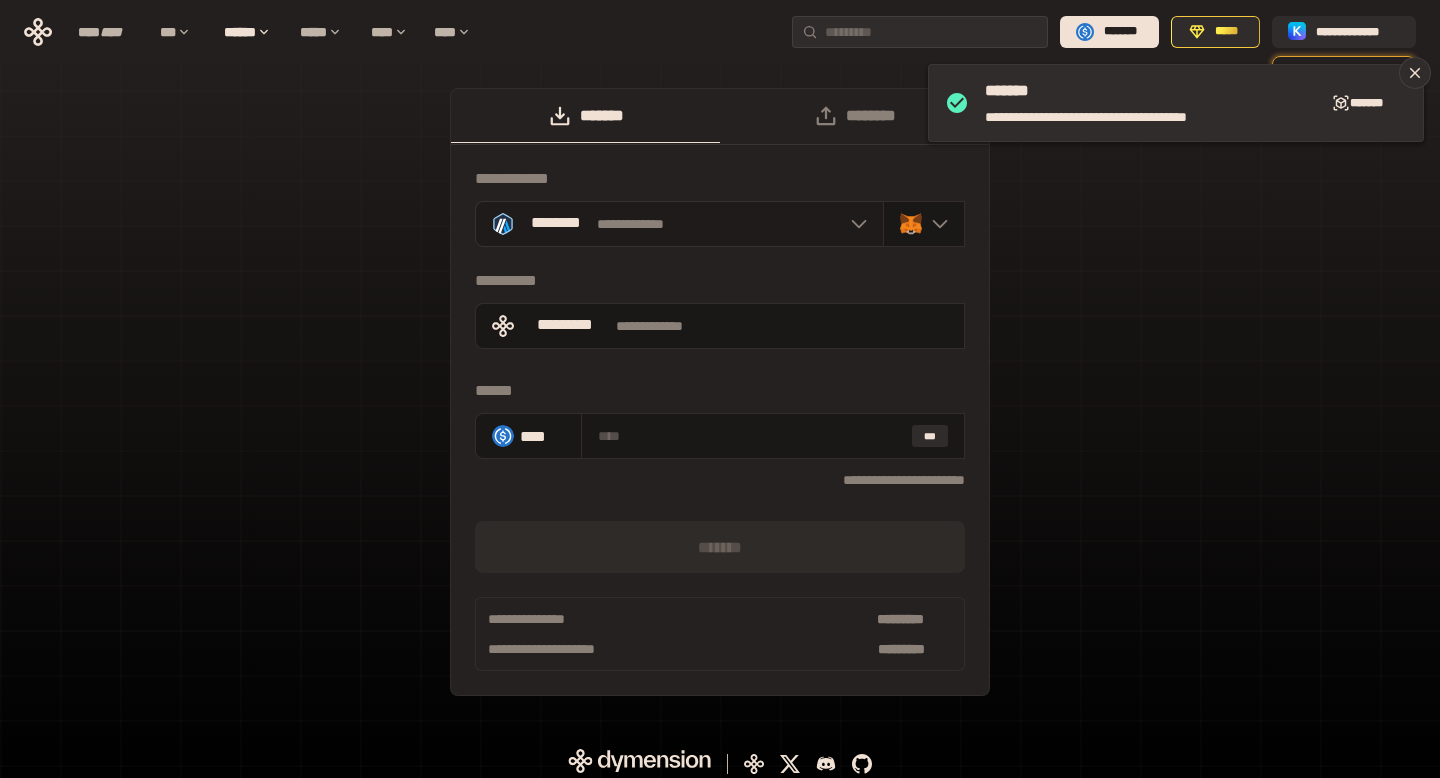 click at bounding box center (854, 224) 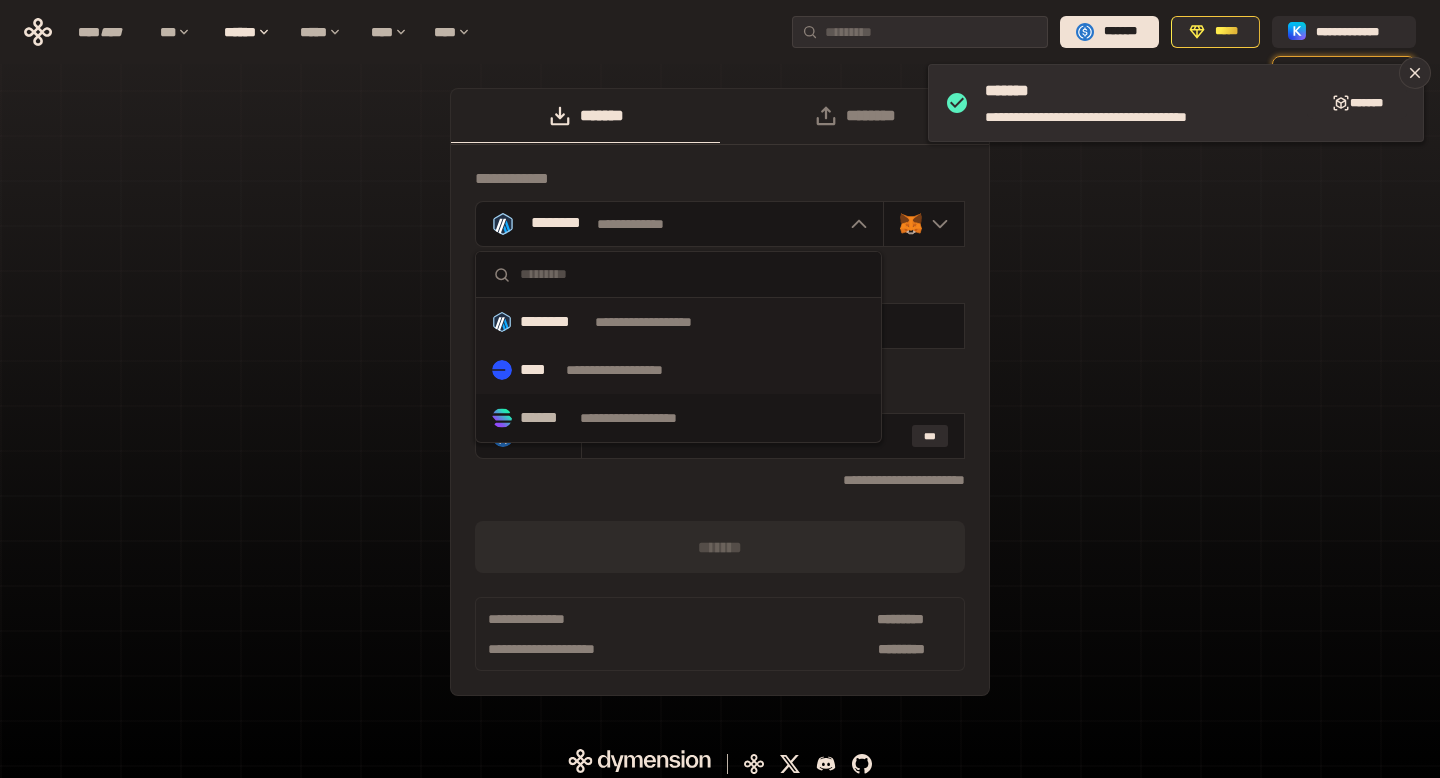 click on "**********" at bounding box center [678, 370] 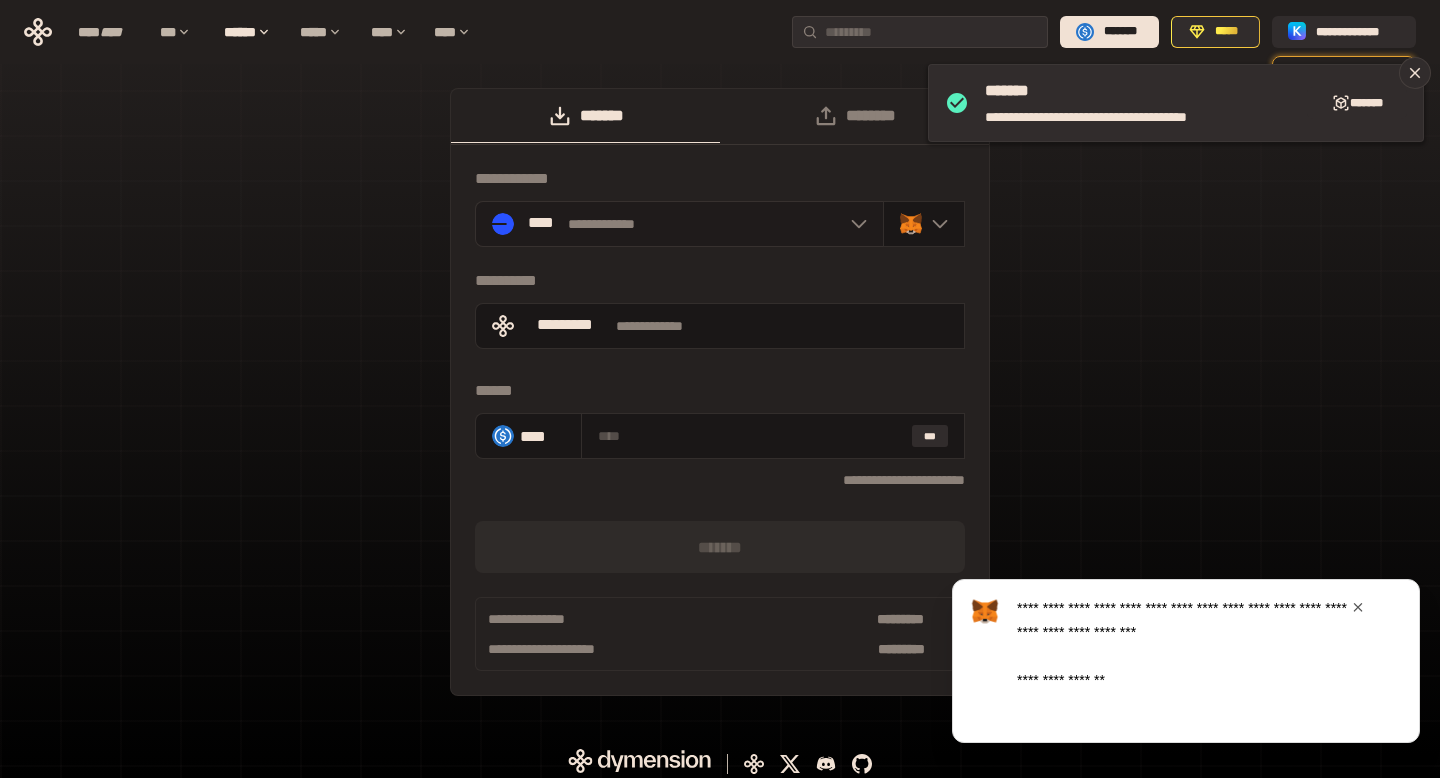 click 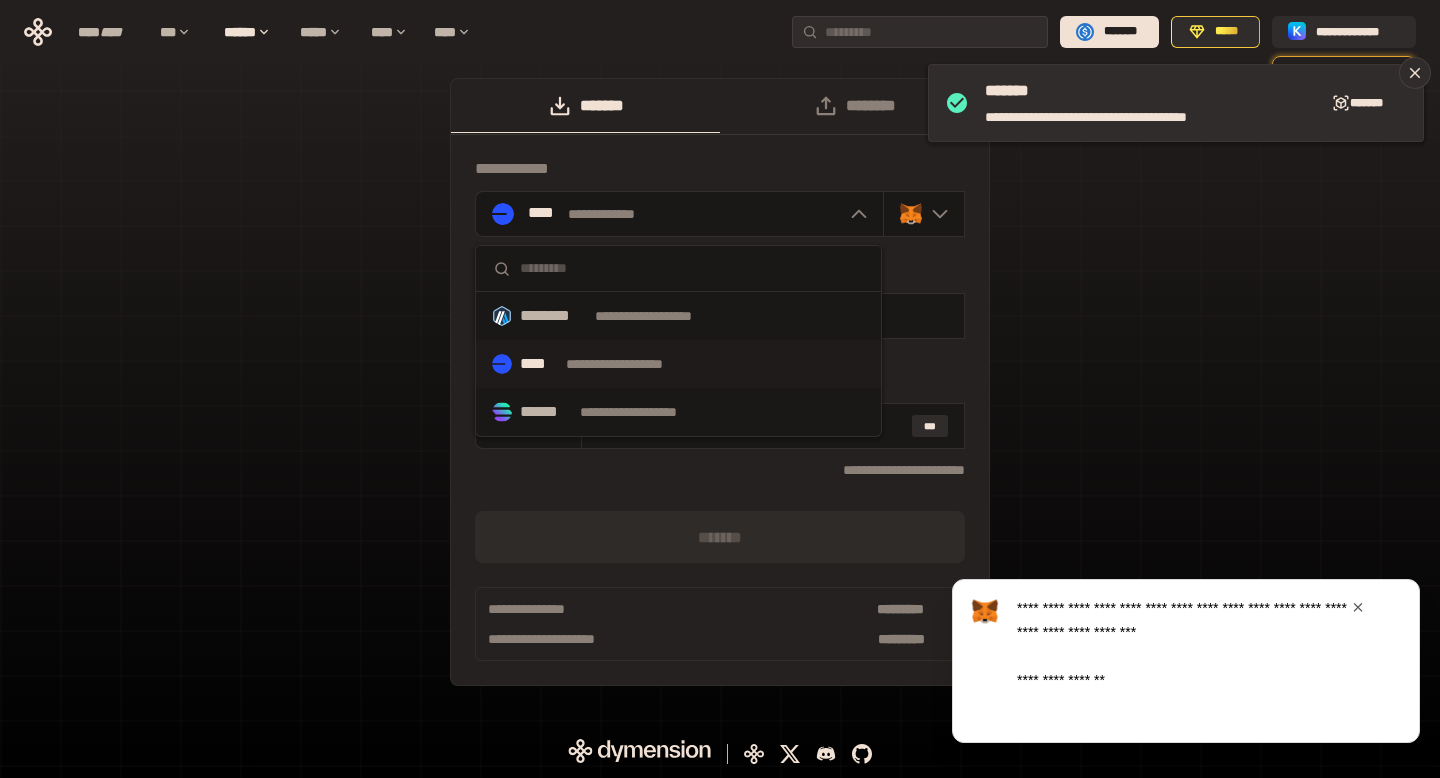scroll, scrollTop: 0, scrollLeft: 0, axis: both 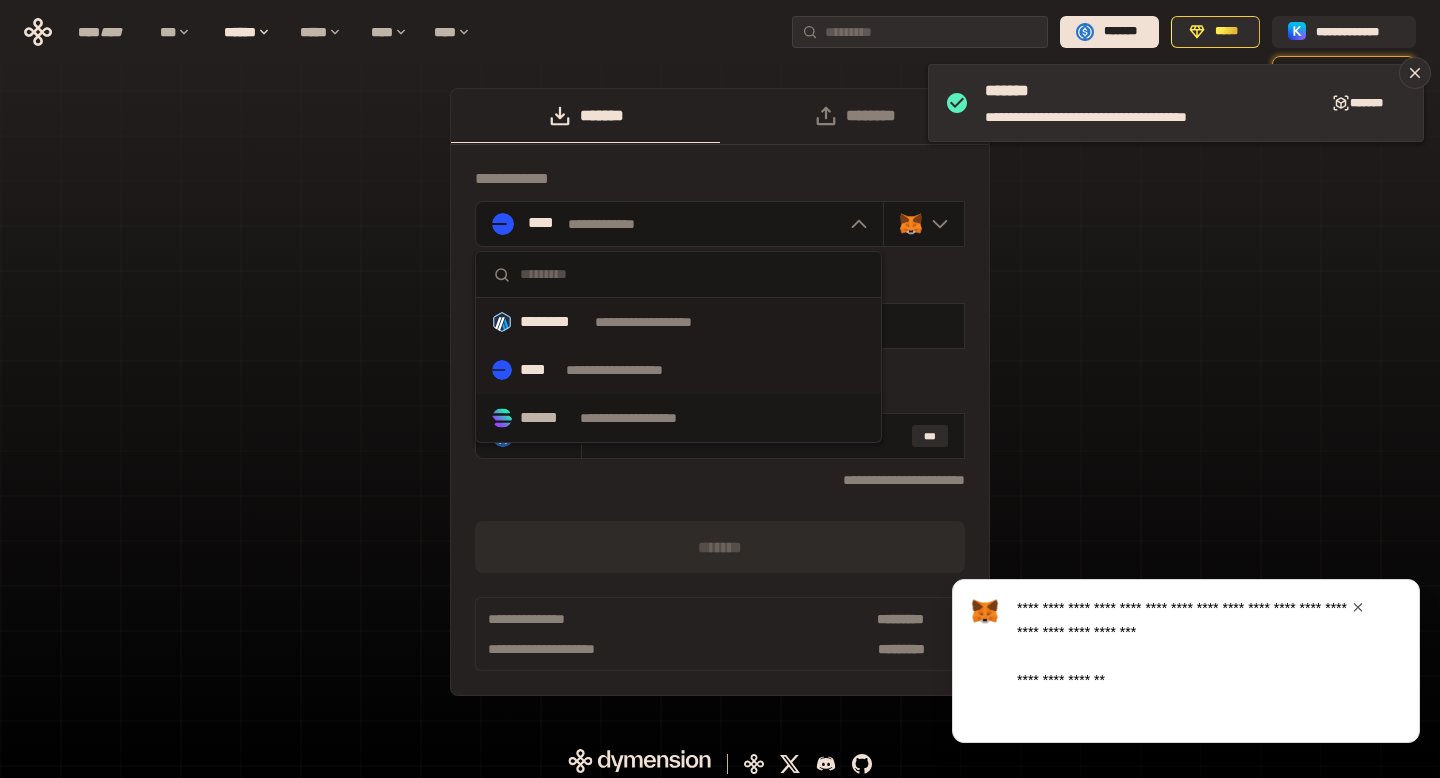 click on "**********" at bounding box center (662, 322) 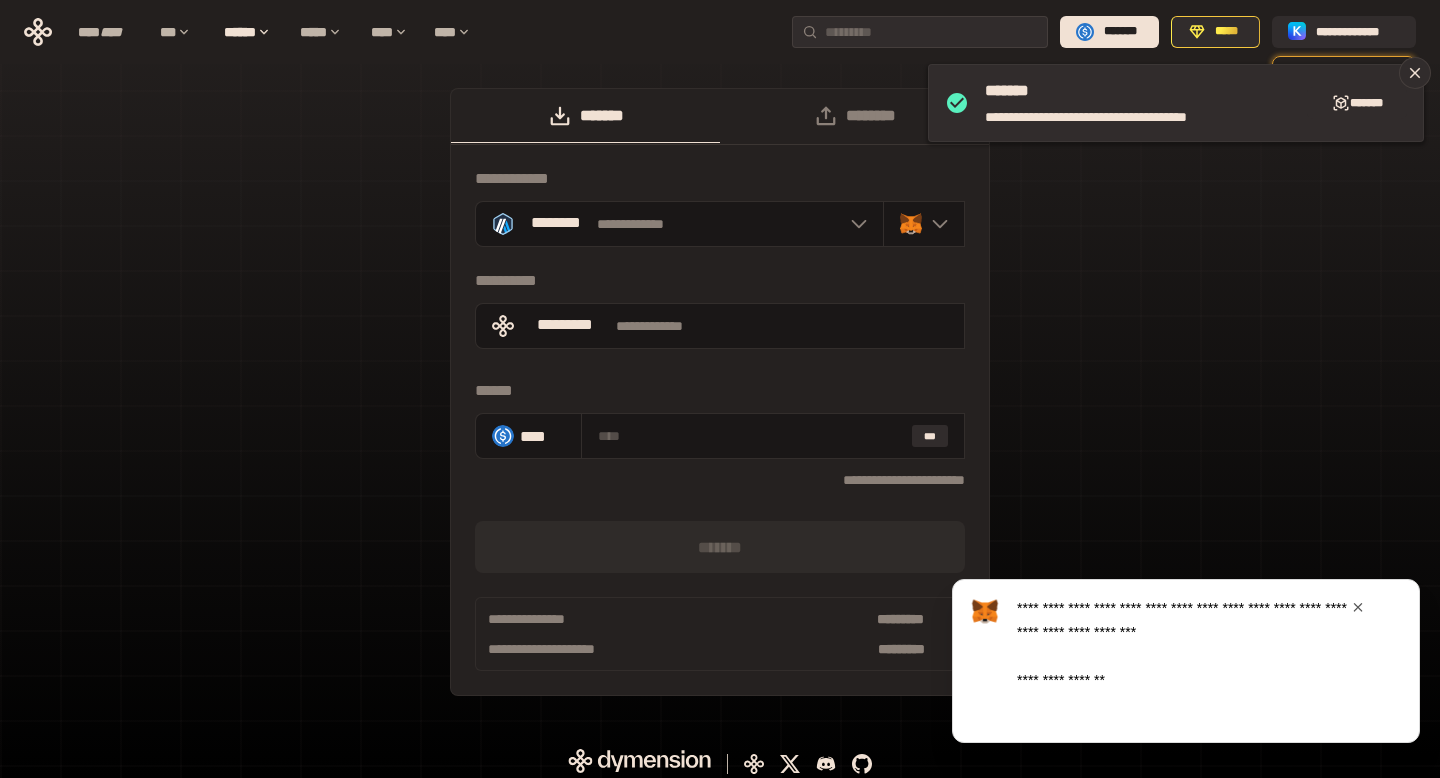 click at bounding box center (1358, 607) 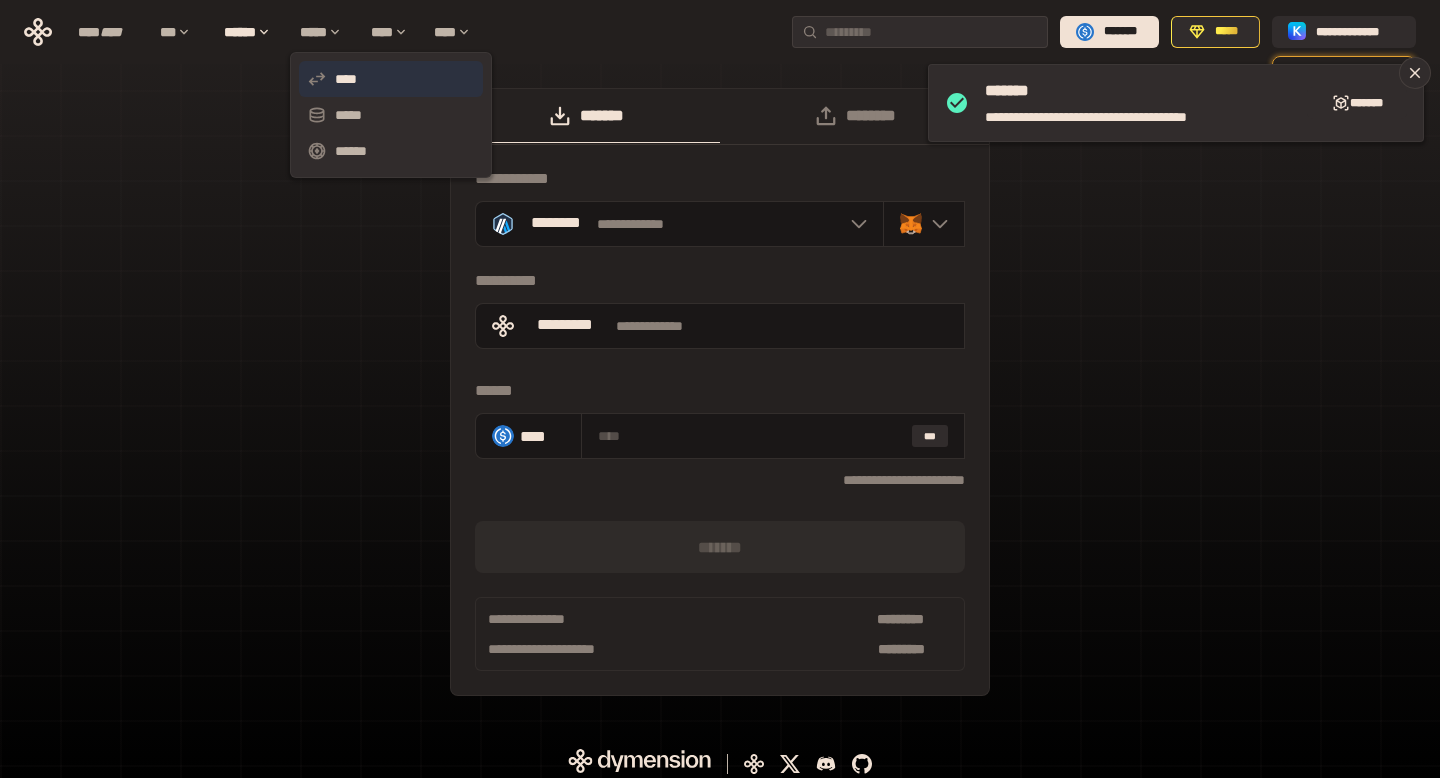 click on "****" at bounding box center (391, 79) 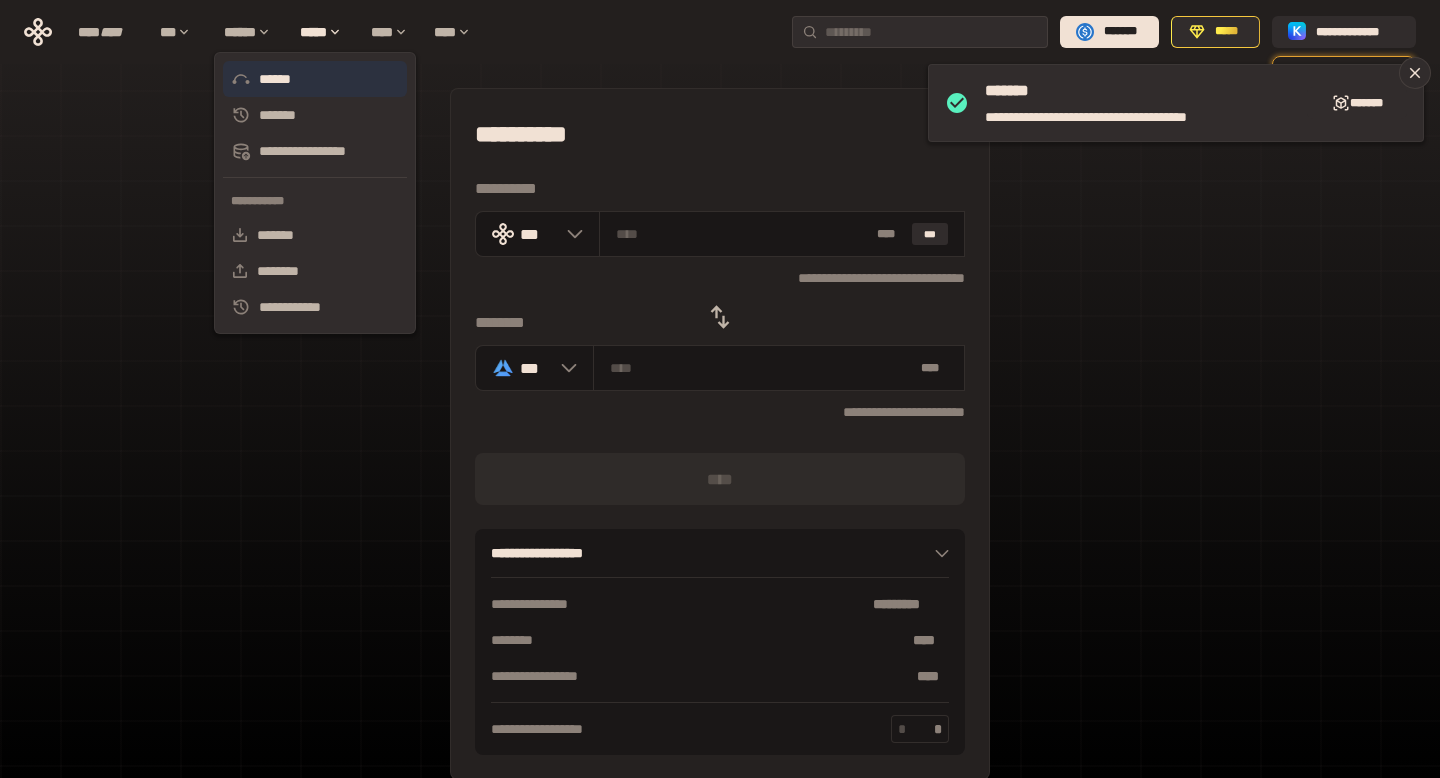 click on "******" at bounding box center (315, 79) 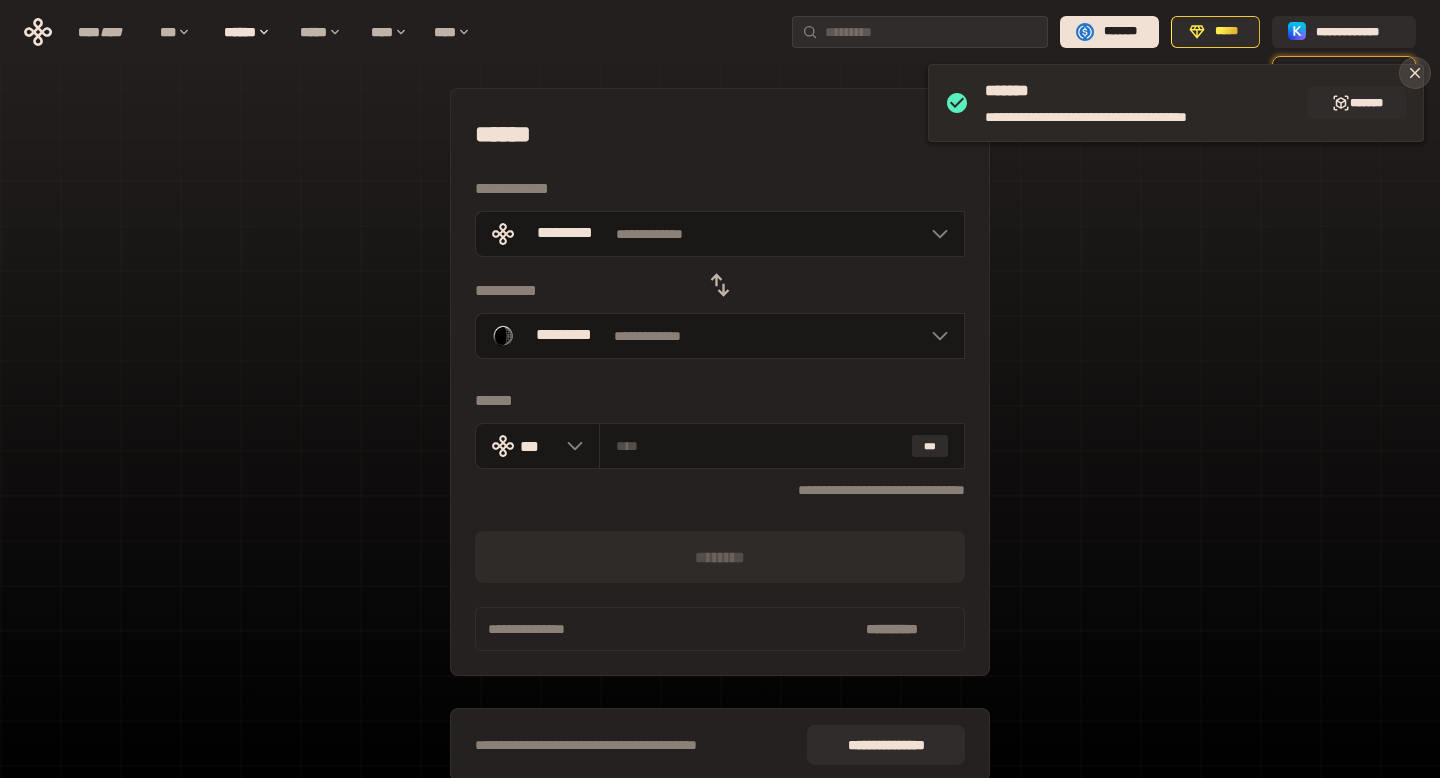 click 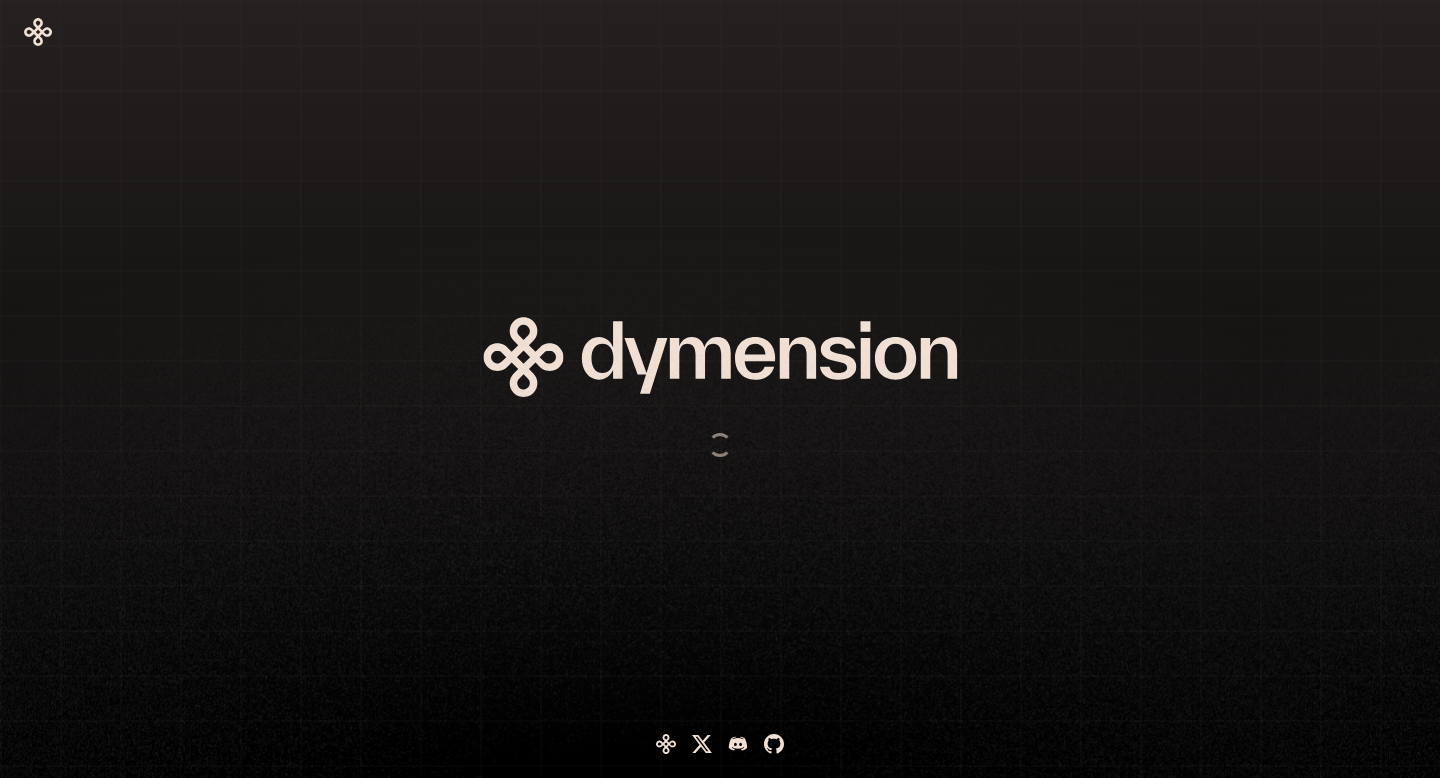 scroll, scrollTop: 0, scrollLeft: 0, axis: both 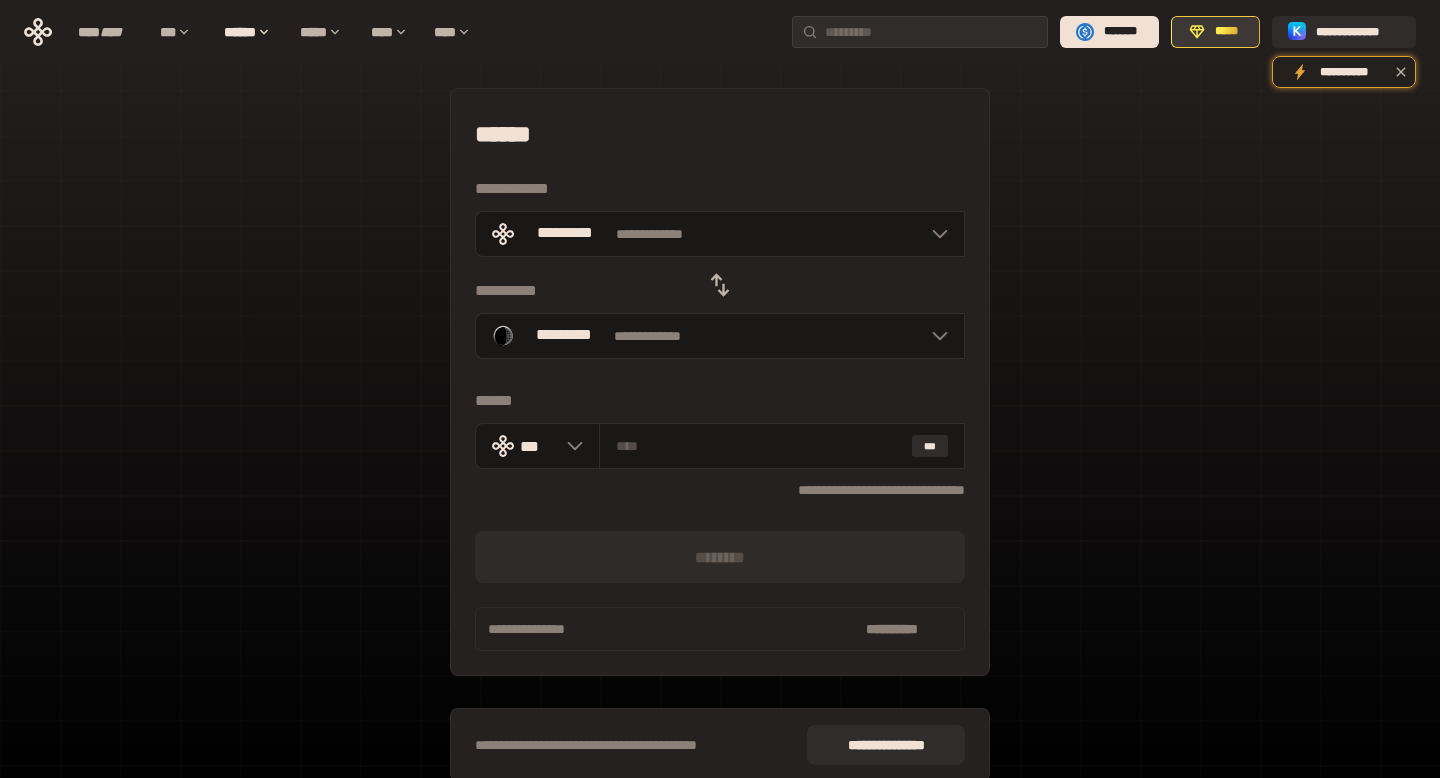 click on "*****" at bounding box center [1227, 32] 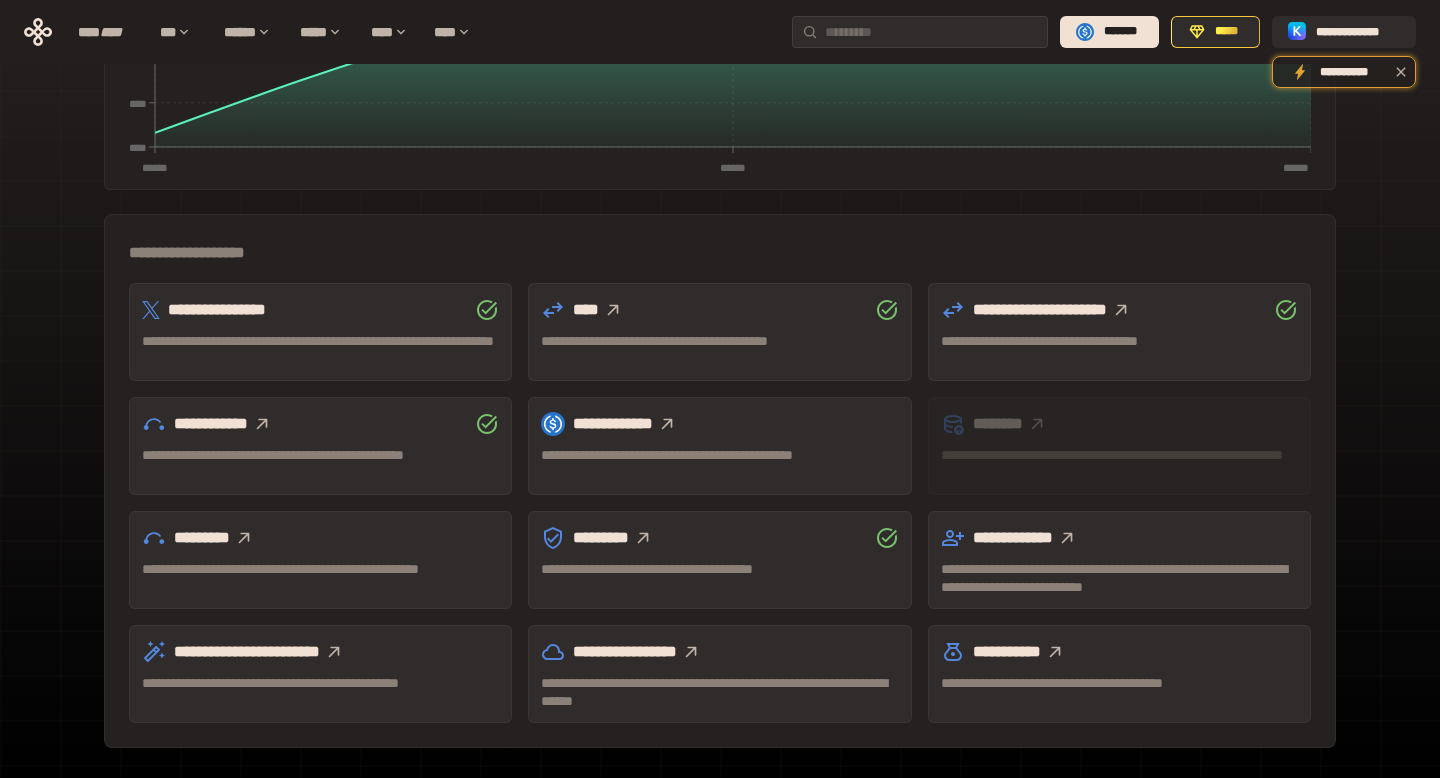 scroll, scrollTop: 430, scrollLeft: 0, axis: vertical 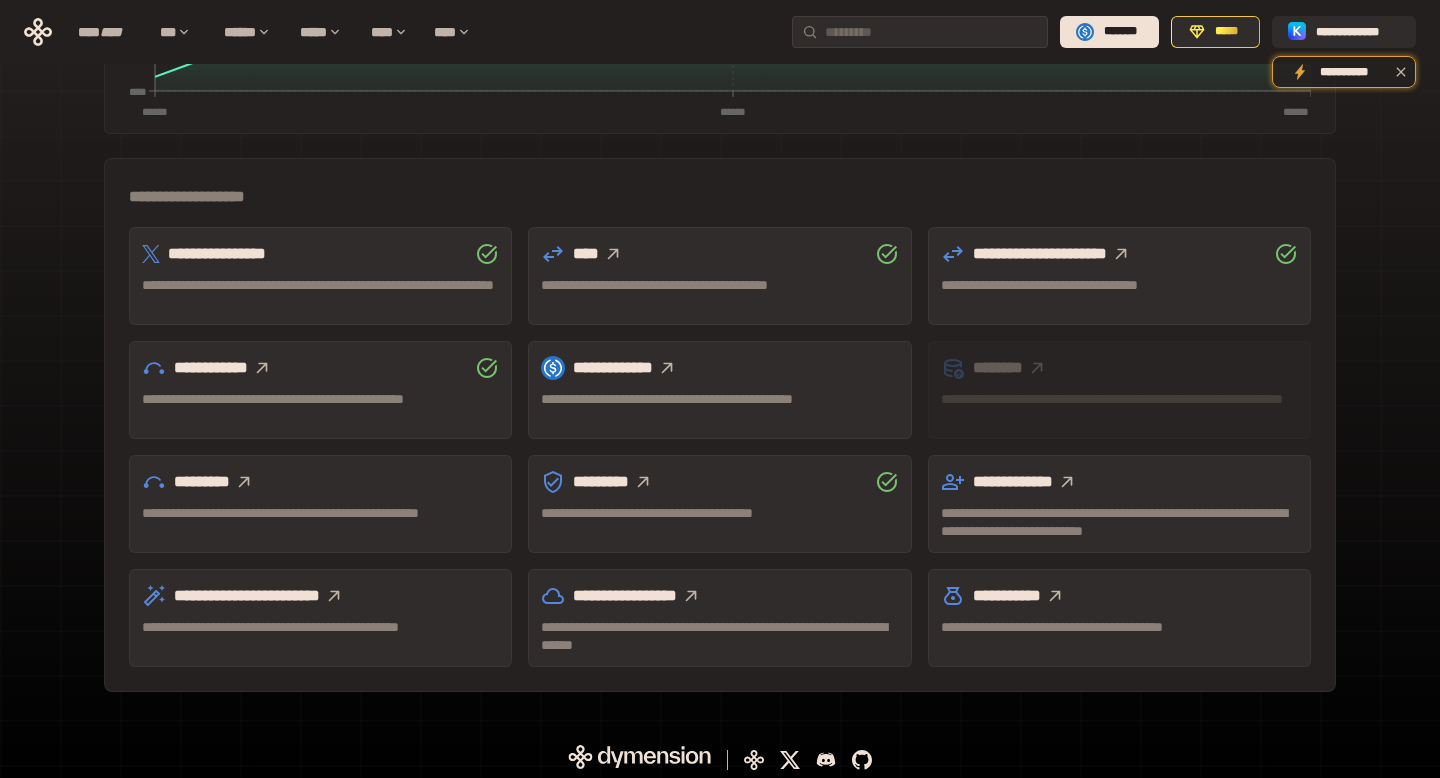 click 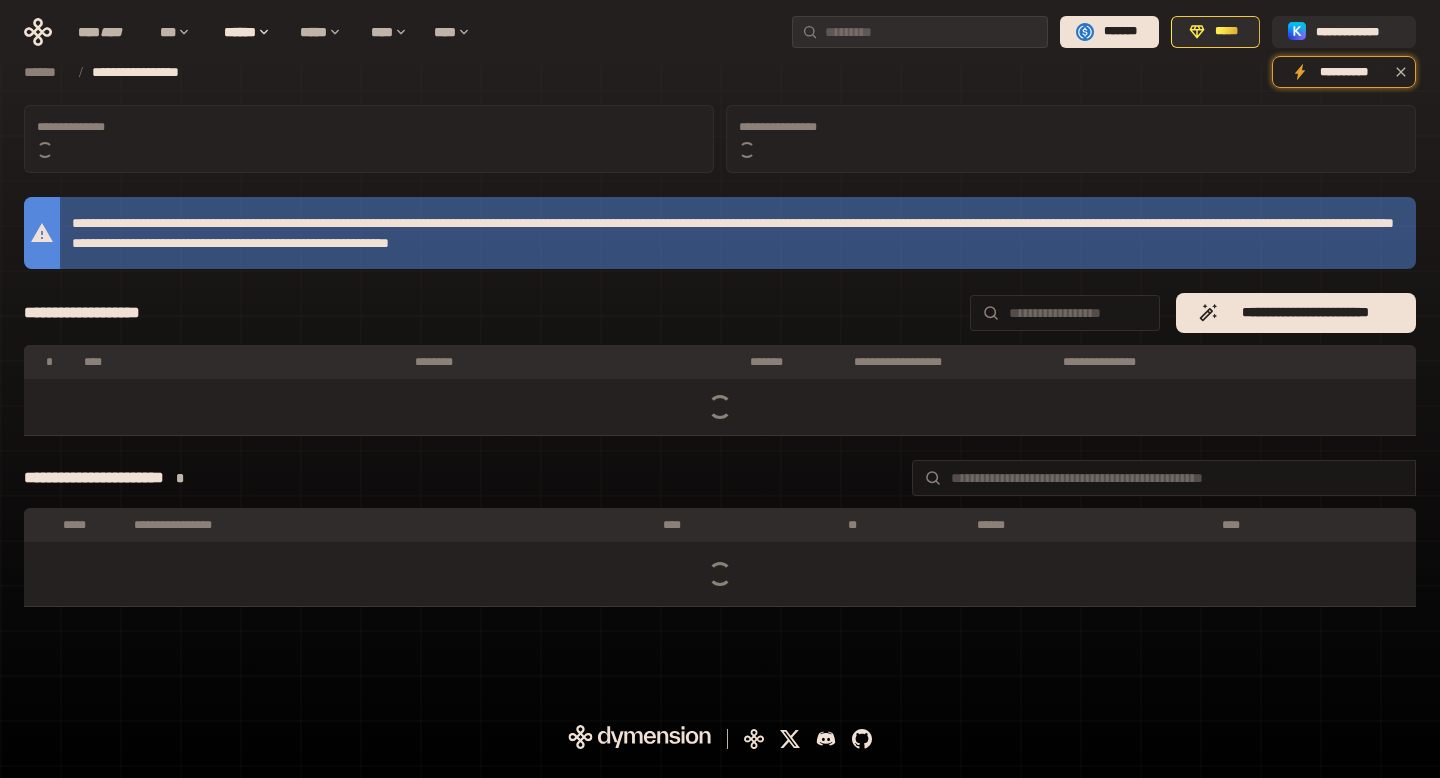 scroll, scrollTop: 0, scrollLeft: 0, axis: both 